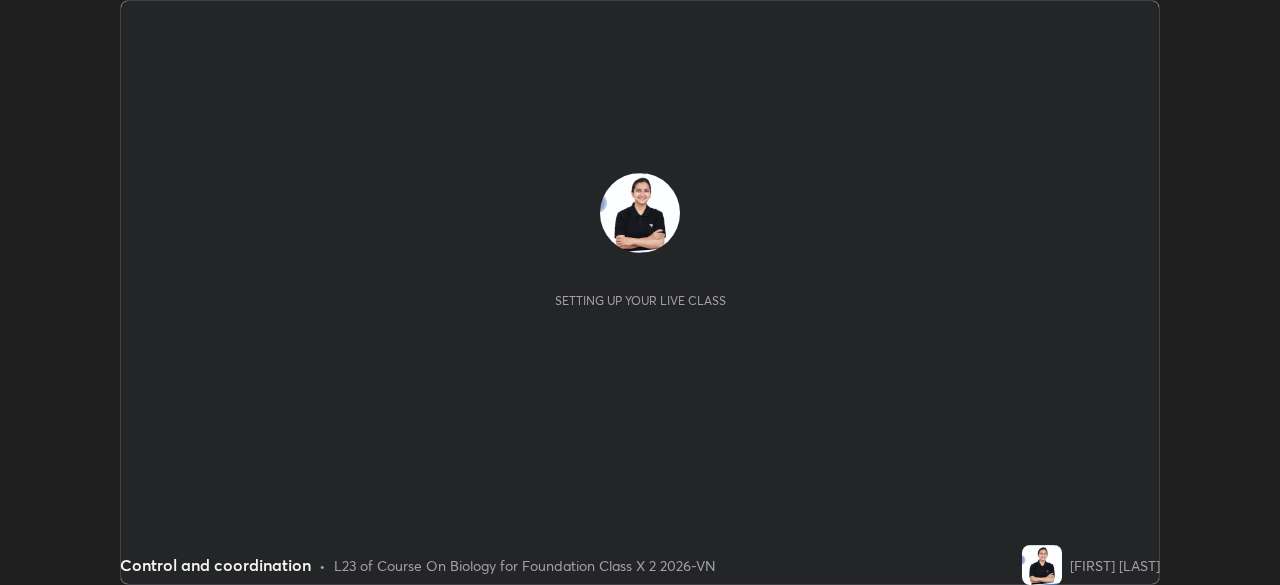 scroll, scrollTop: 0, scrollLeft: 0, axis: both 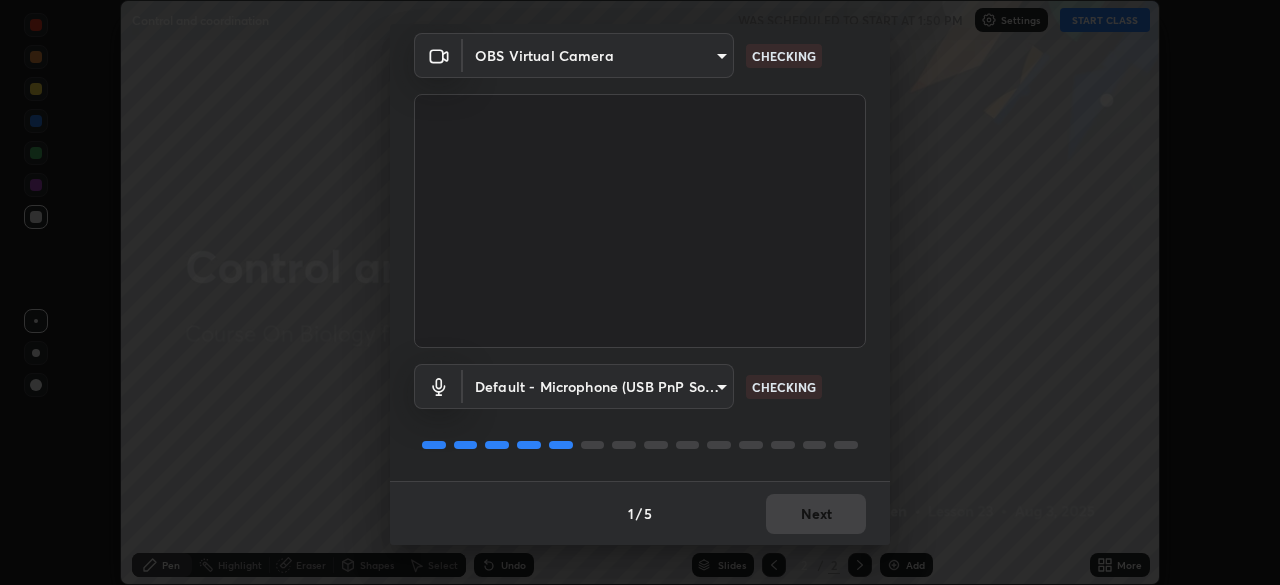 click on "Erase all Control and coordination WAS SCHEDULED TO START AT 1:50 PM Settings START CLASS Setting up your live class Control and coordination • L23 of Course On Biology for Foundation Class X 2 2026-VN [FIRST] [LAST] Pen Highlight Eraser Shapes Select Undo Slides 2 / 2 Add More Enable hand raising Enable raise hand to speak to learners. Once enabled, chat will be turned off temporarily. Enable x No doubts shared Encourage your learners to ask a doubt for better clarity Report an issue Reason for reporting Buffering Chat not working Audio - Video sync issue Educator video quality low Attach an image Report Media settings OBS Virtual Camera [HASH] CHECKING Default - Microphone (USB PnP Sound Device) default CHECKING 1 / 5 Next" at bounding box center (640, 292) 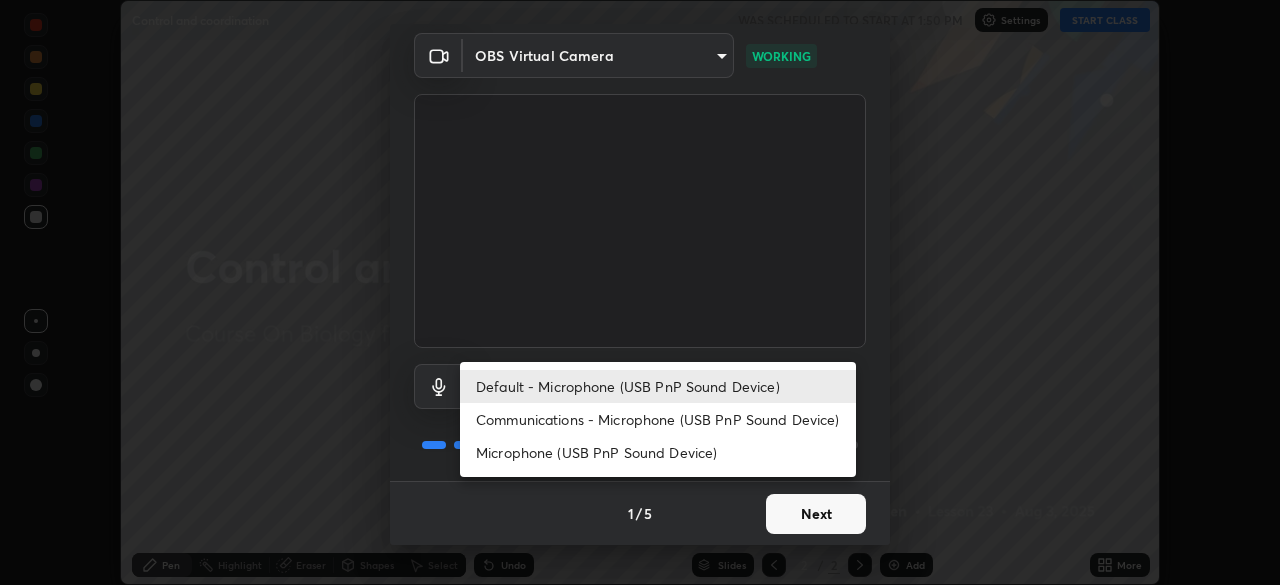 click on "Communications - Microphone (USB PnP Sound Device)" at bounding box center [658, 419] 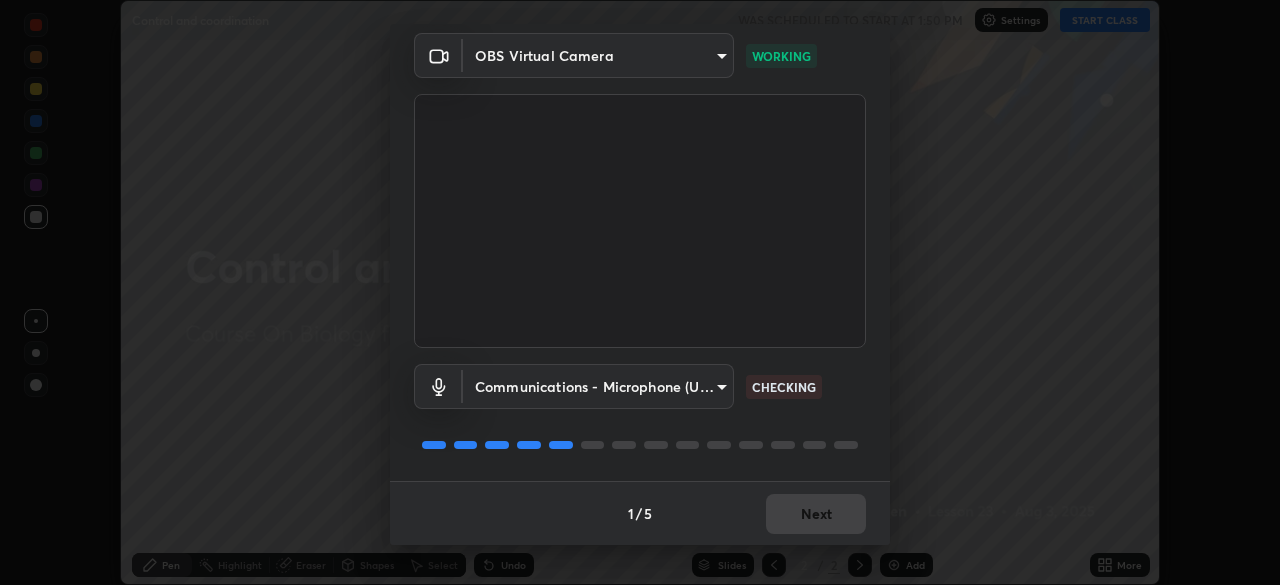 click on "1 / 5 Next" at bounding box center [640, 513] 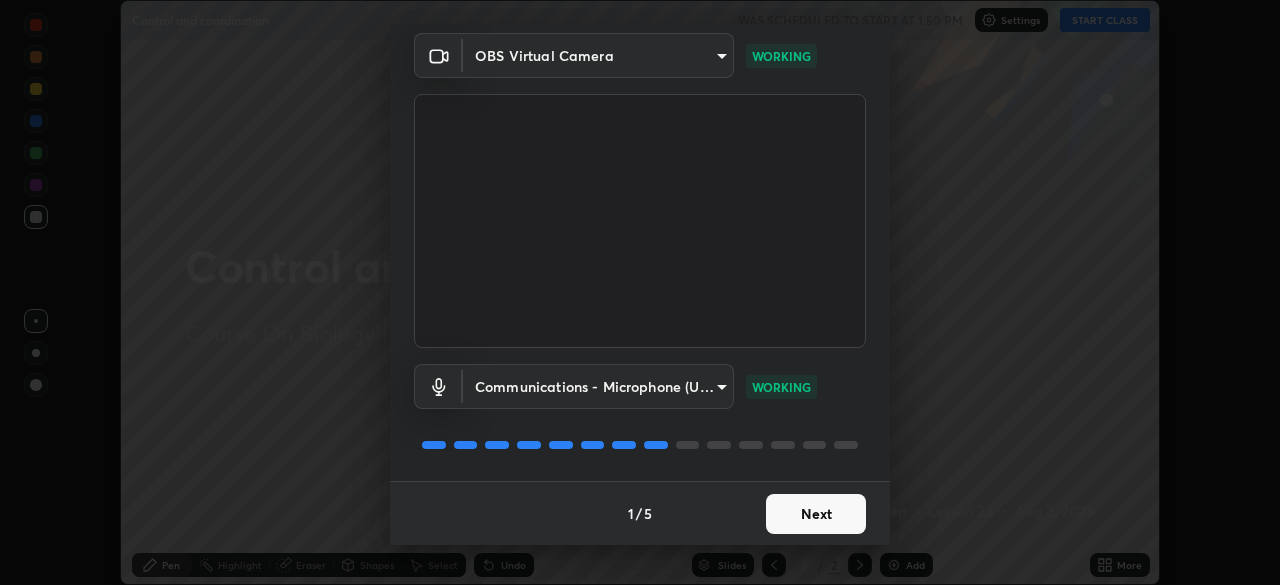 click on "Next" at bounding box center (816, 514) 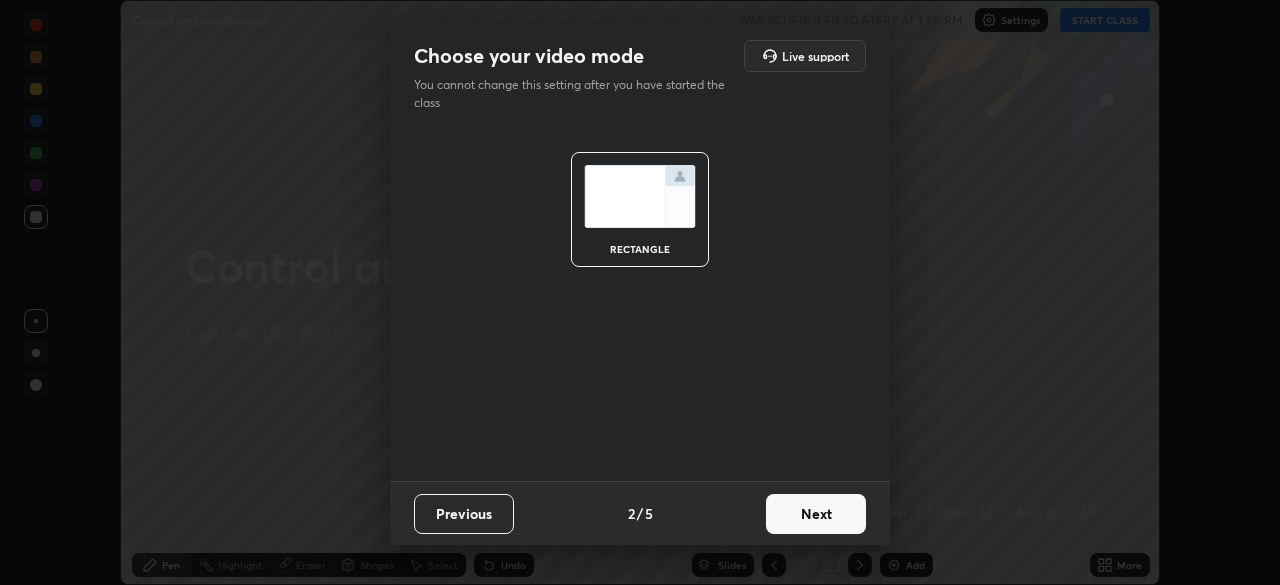 scroll, scrollTop: 0, scrollLeft: 0, axis: both 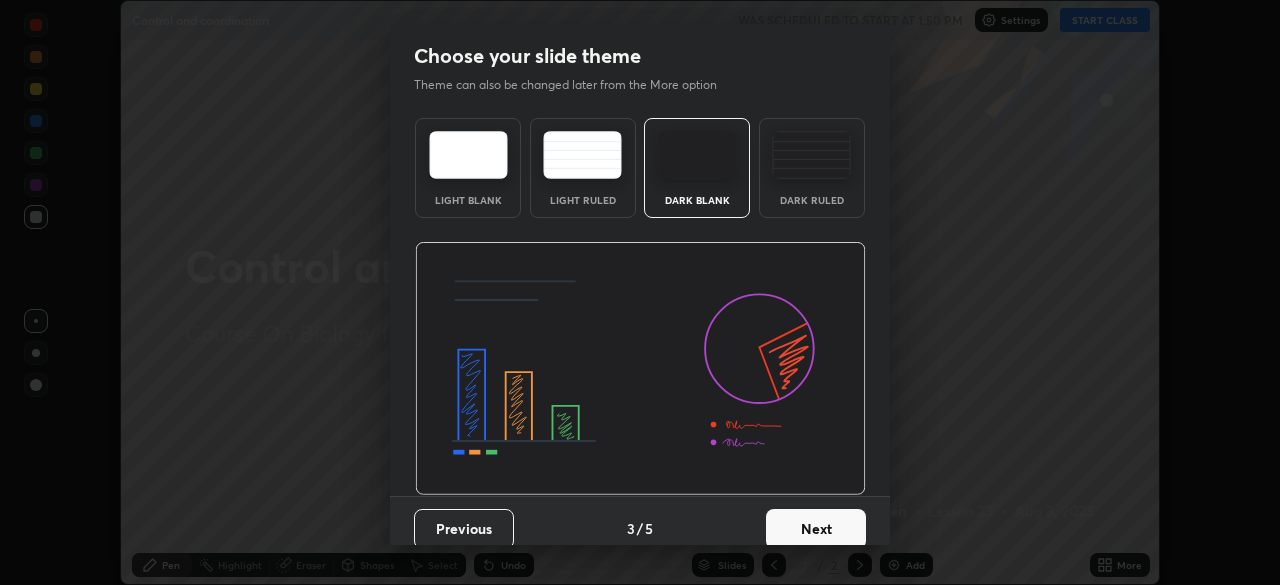 click on "Next" at bounding box center (816, 529) 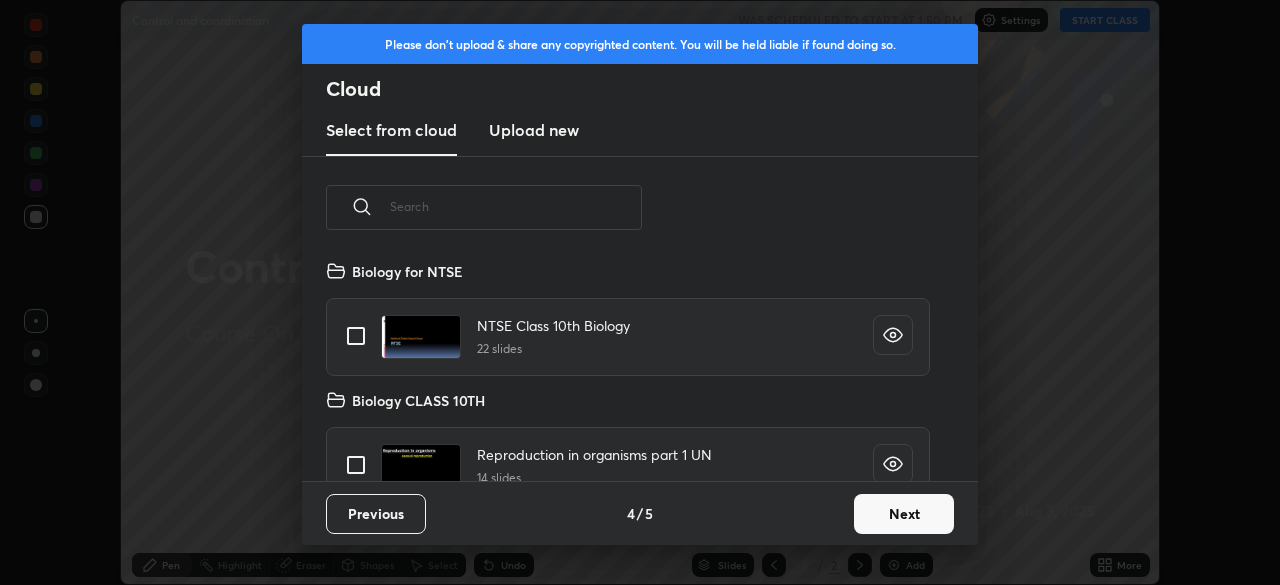 scroll, scrollTop: 7, scrollLeft: 11, axis: both 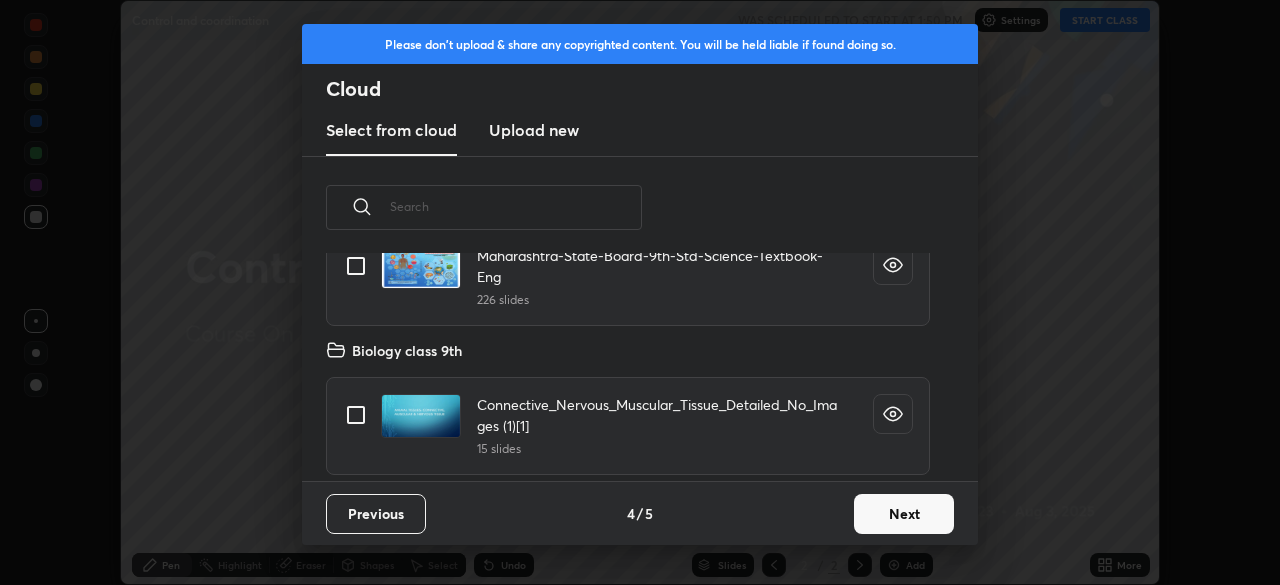 click on "Next" at bounding box center [904, 514] 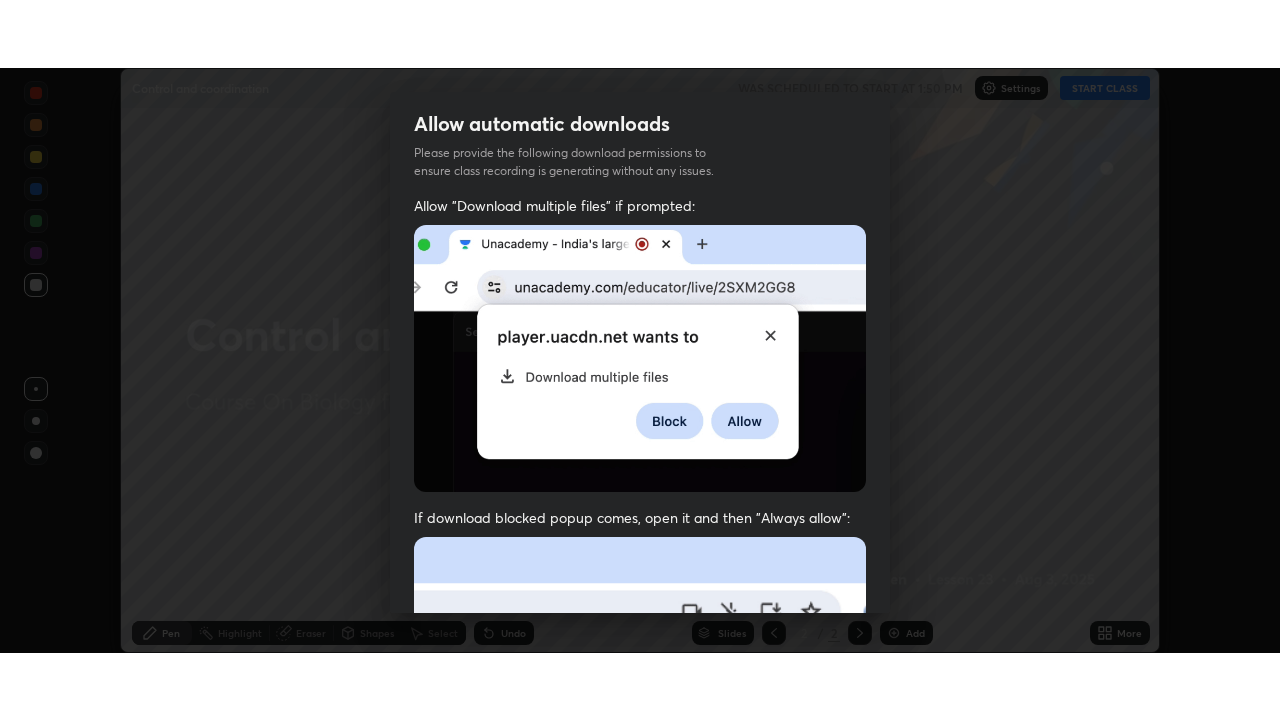 scroll, scrollTop: 479, scrollLeft: 0, axis: vertical 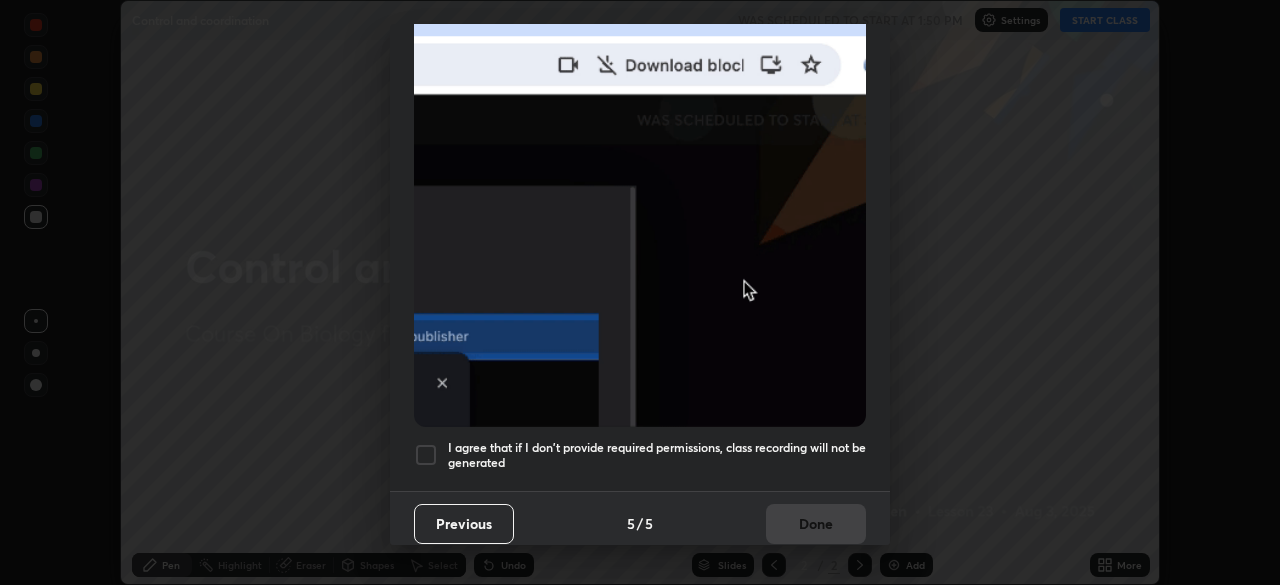 click on "I agree that if I don't provide required permissions, class recording will not be generated" at bounding box center [657, 455] 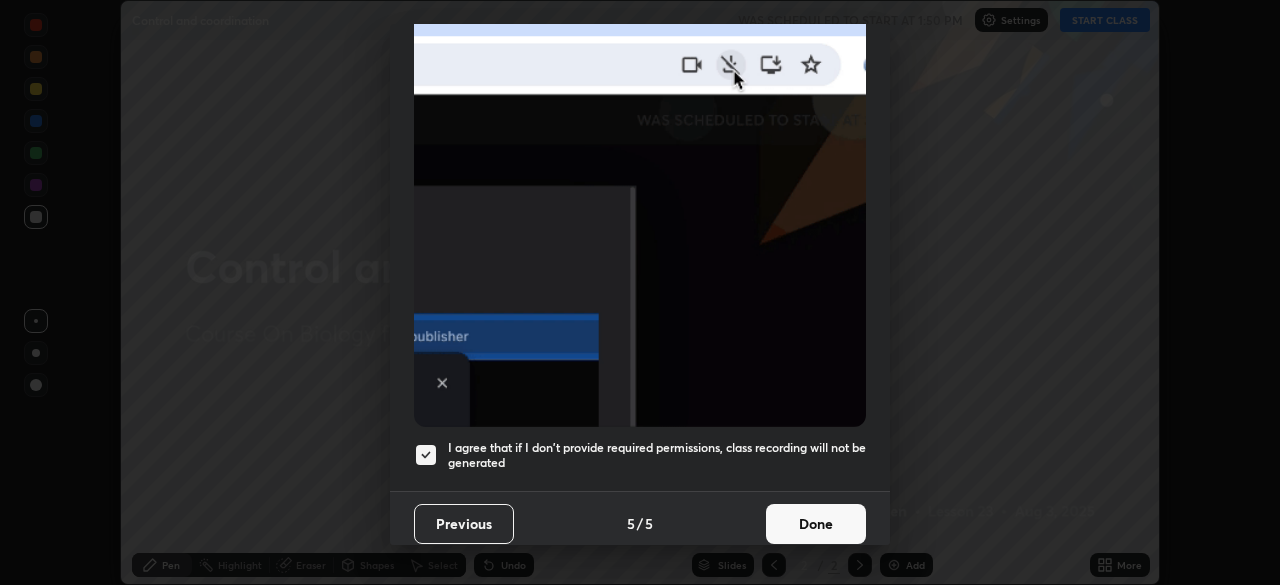click on "Done" at bounding box center (816, 524) 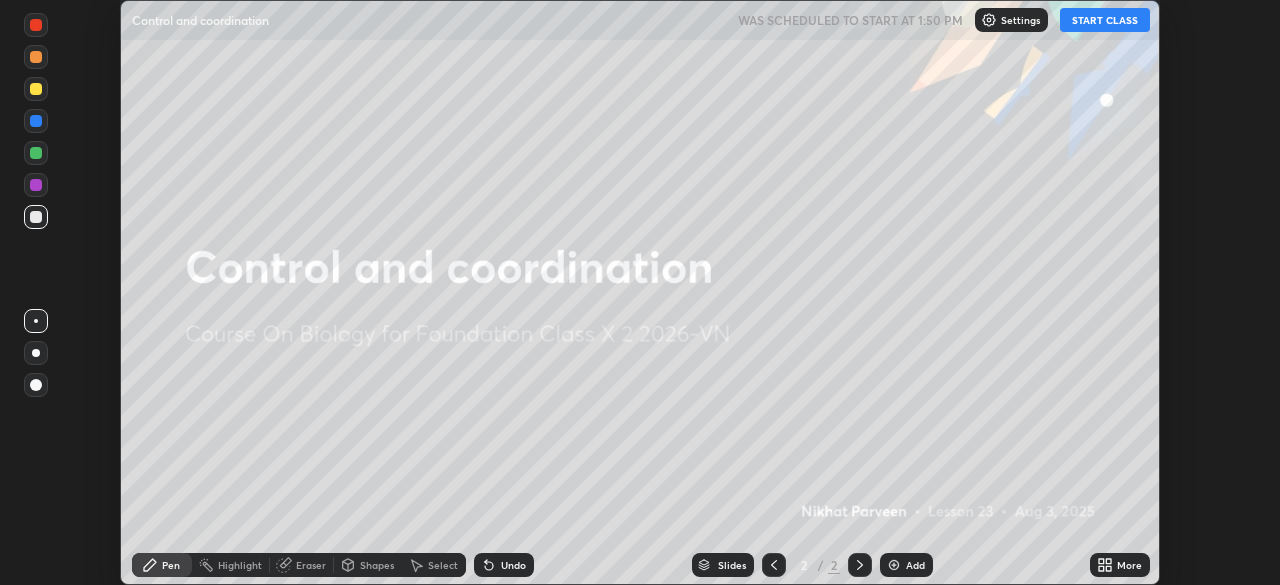 click on "START CLASS" at bounding box center [1105, 20] 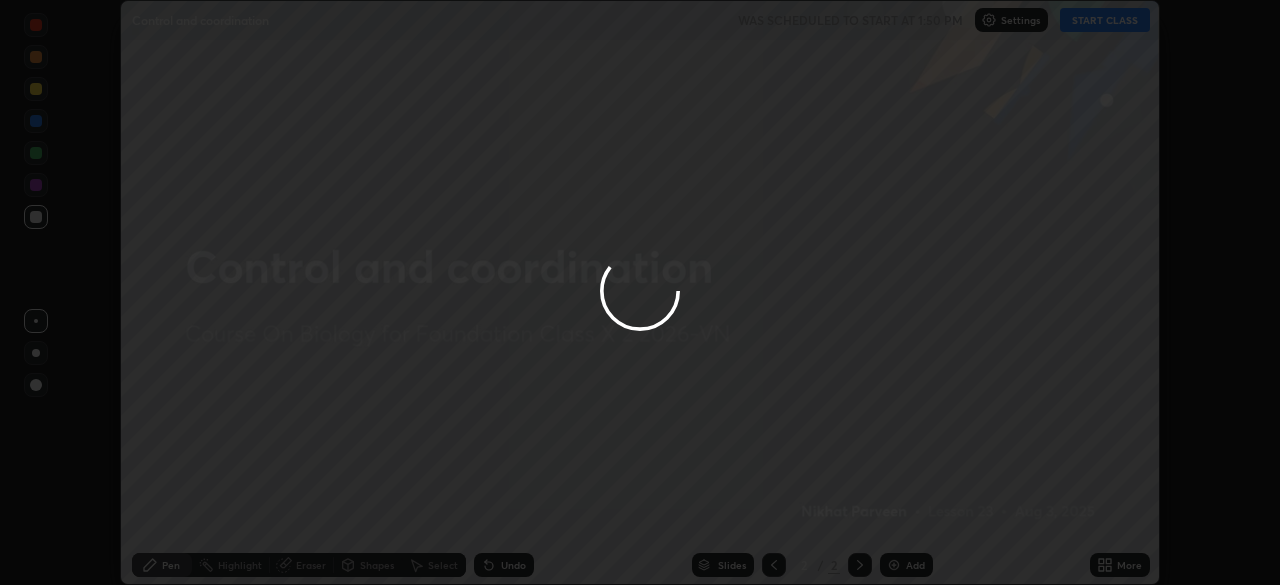 click at bounding box center [640, 292] 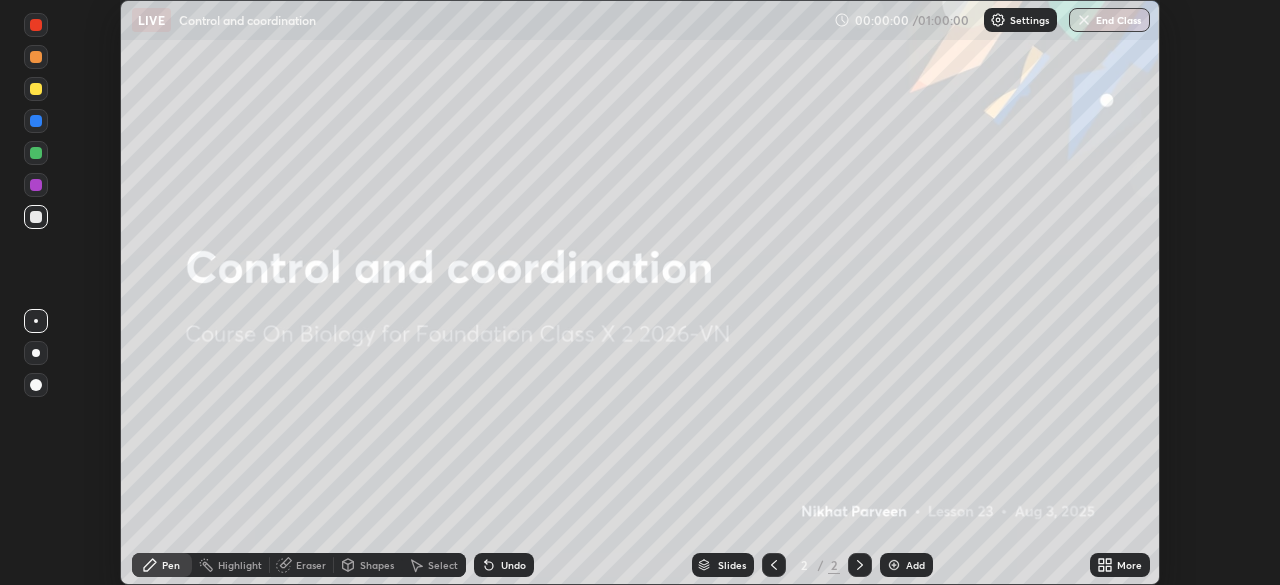 click 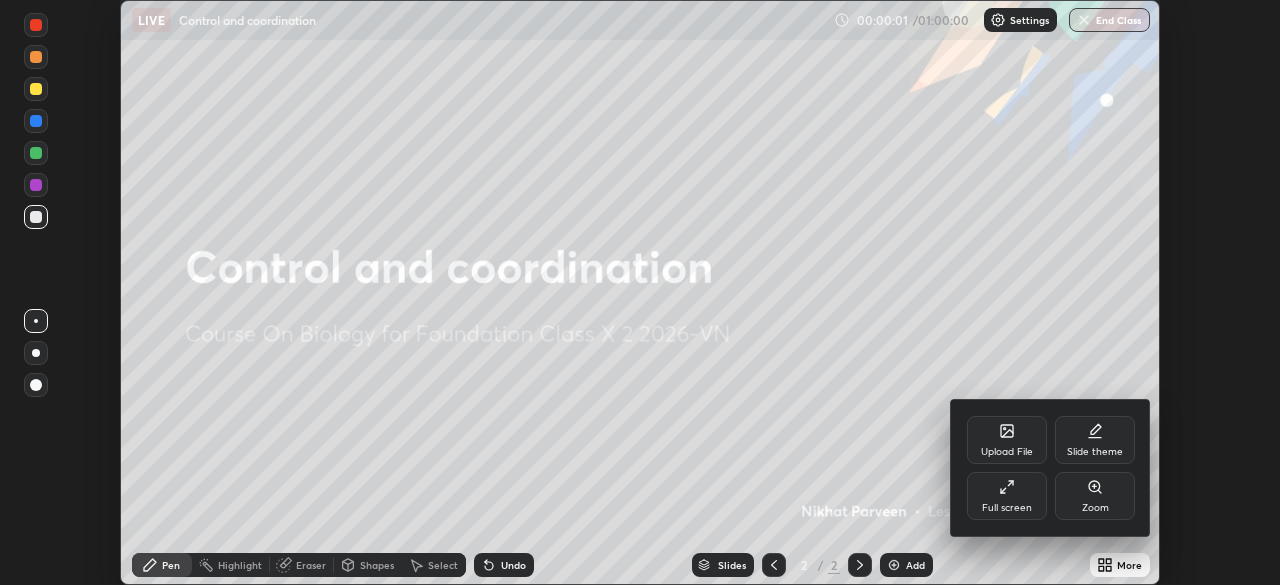 click on "Full screen" at bounding box center [1007, 508] 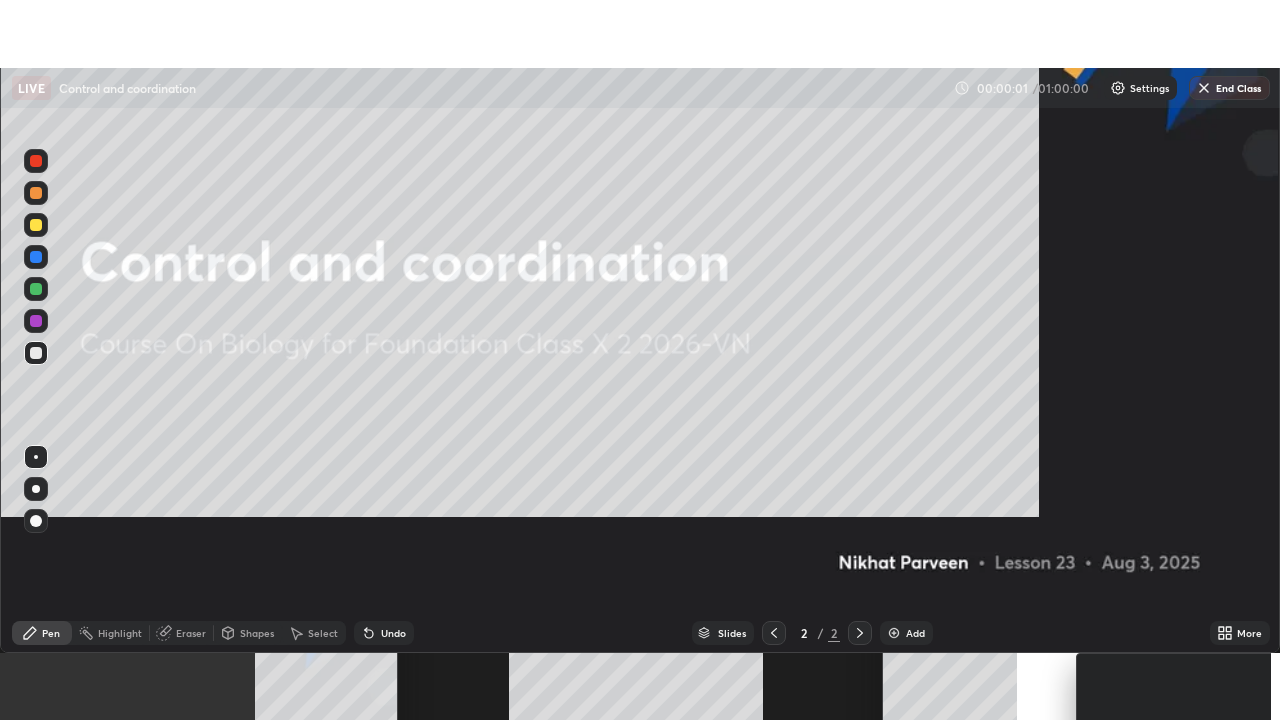 scroll, scrollTop: 99280, scrollLeft: 98720, axis: both 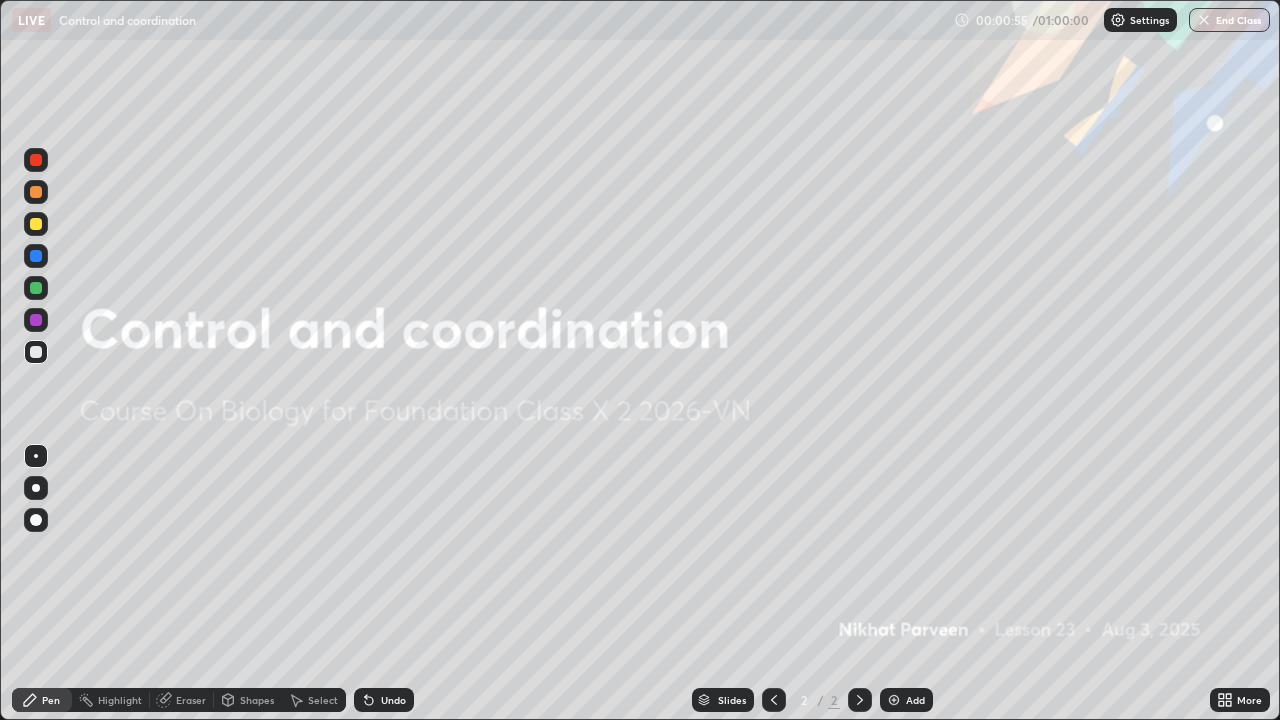 click on "More" at bounding box center (1240, 700) 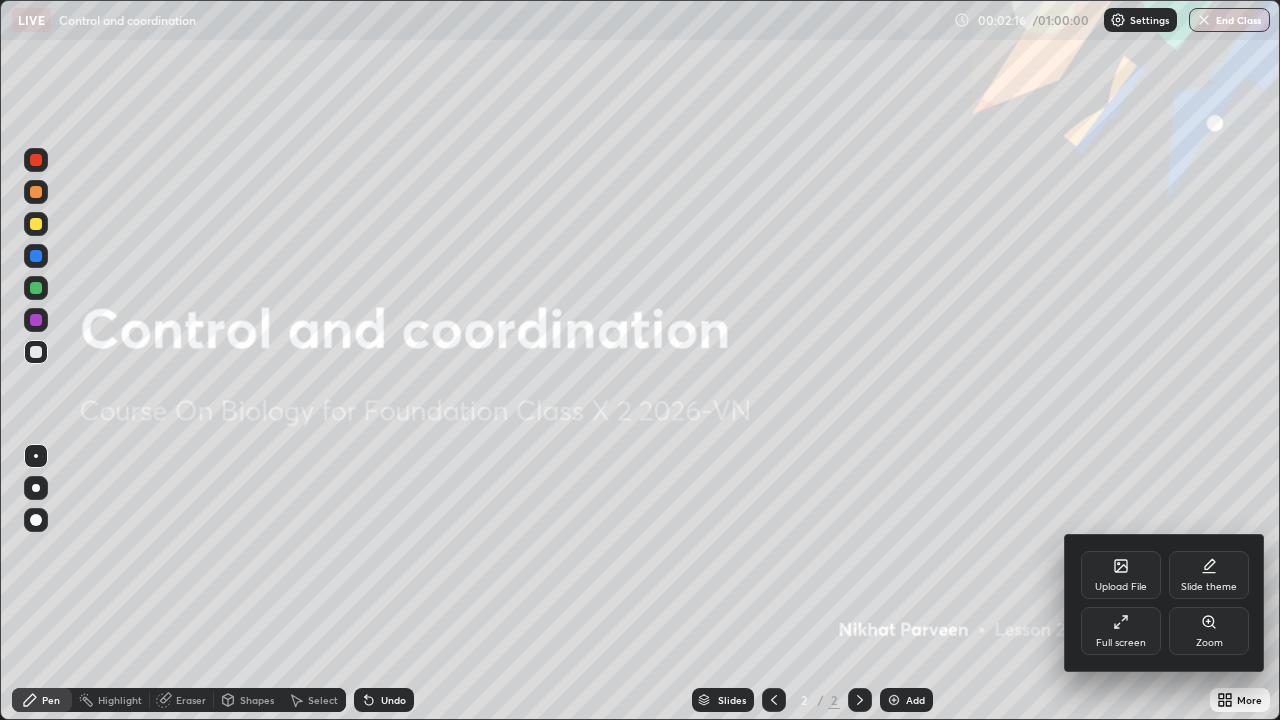 click at bounding box center (640, 360) 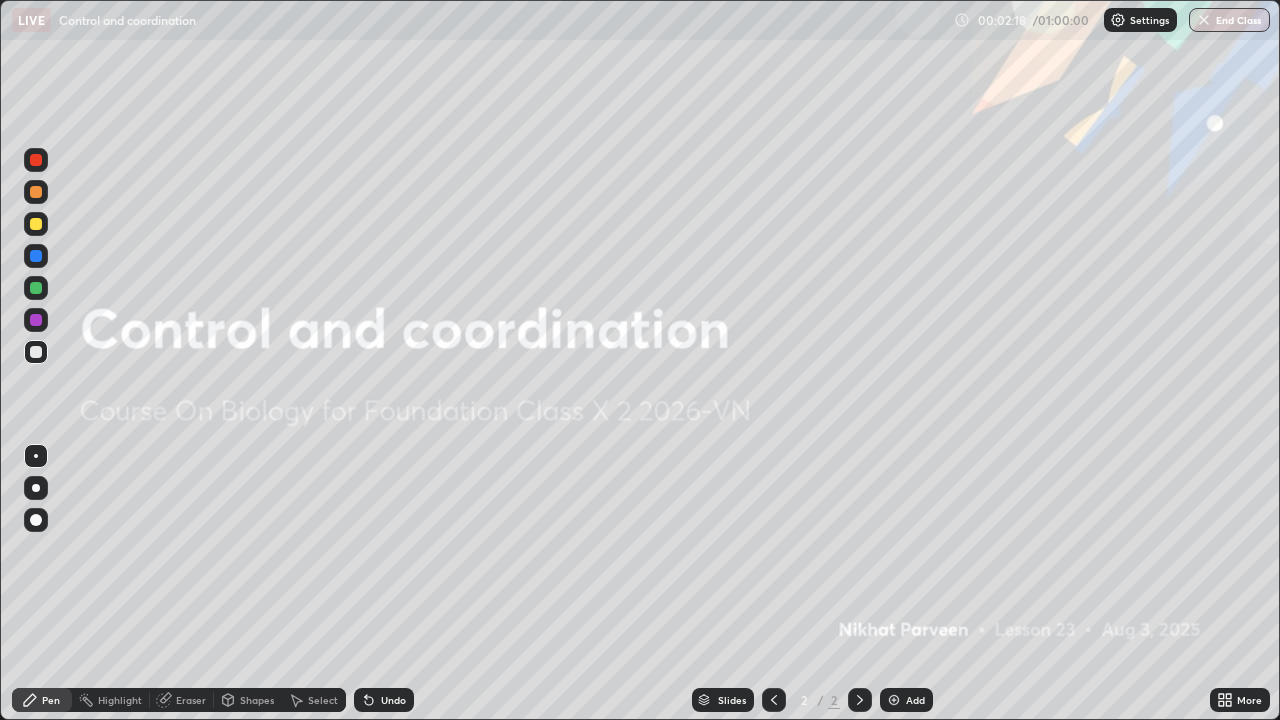 click at bounding box center (894, 700) 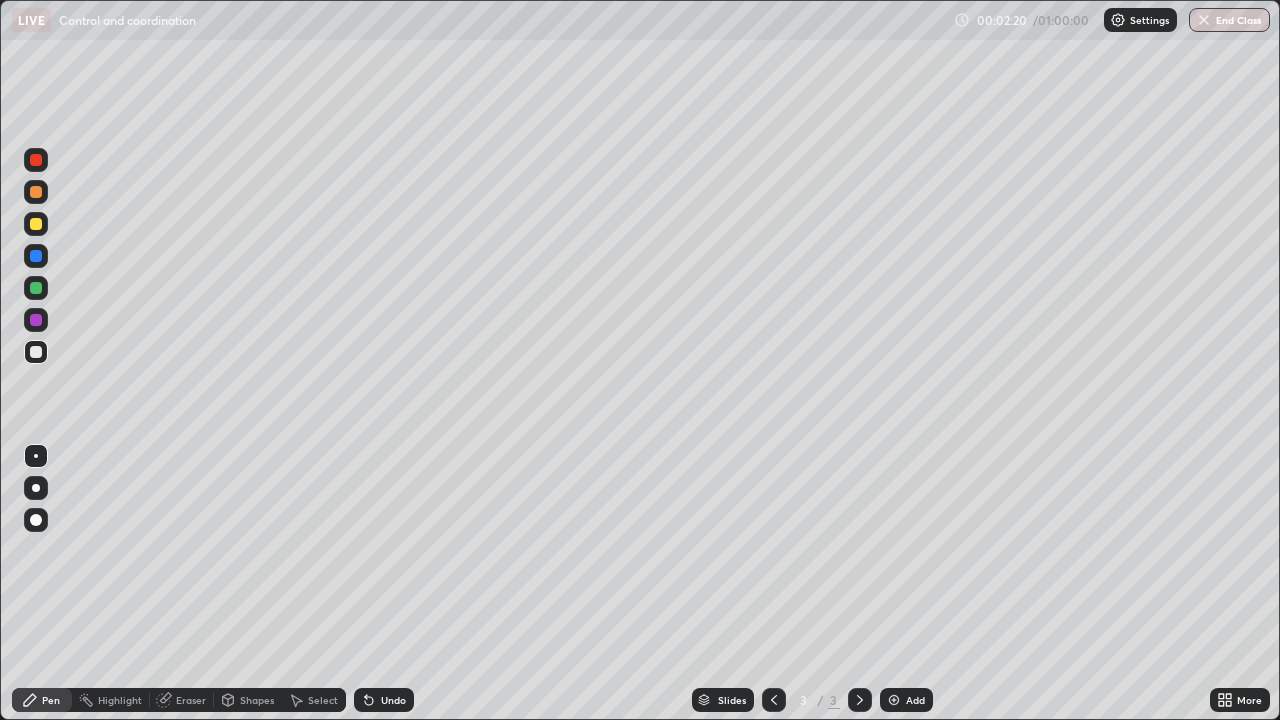 click at bounding box center [36, 160] 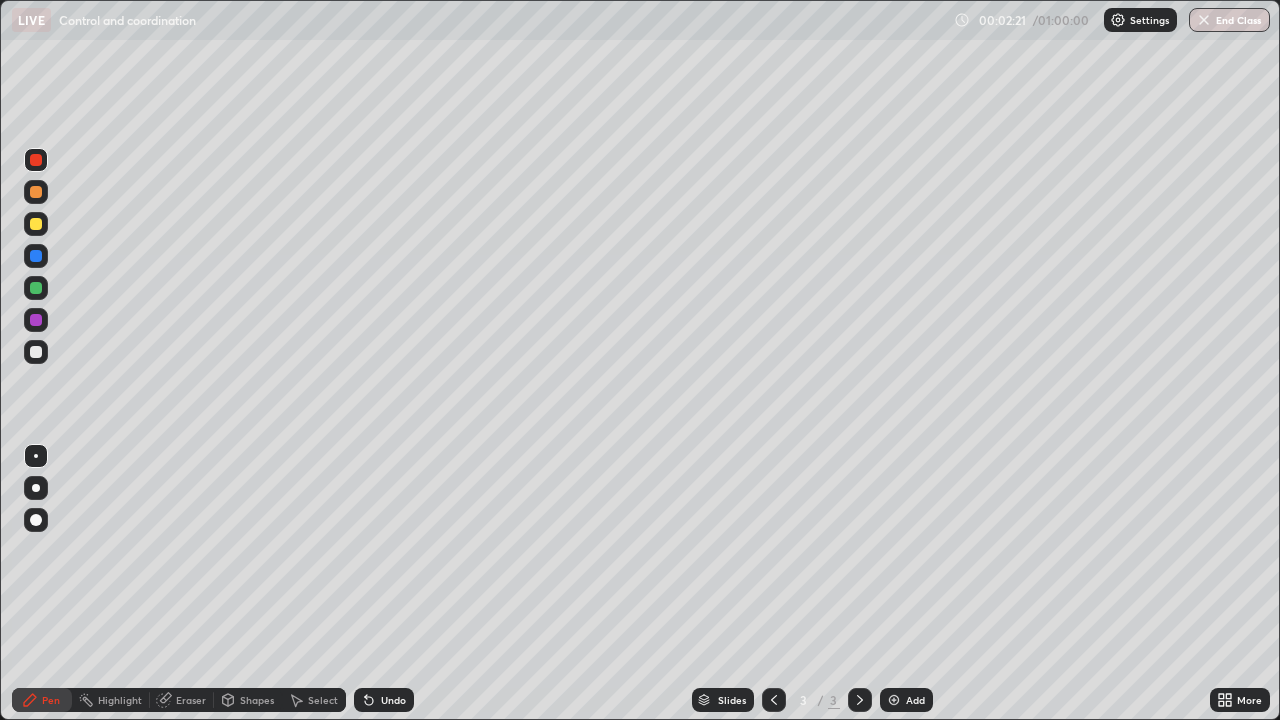 click at bounding box center (36, 488) 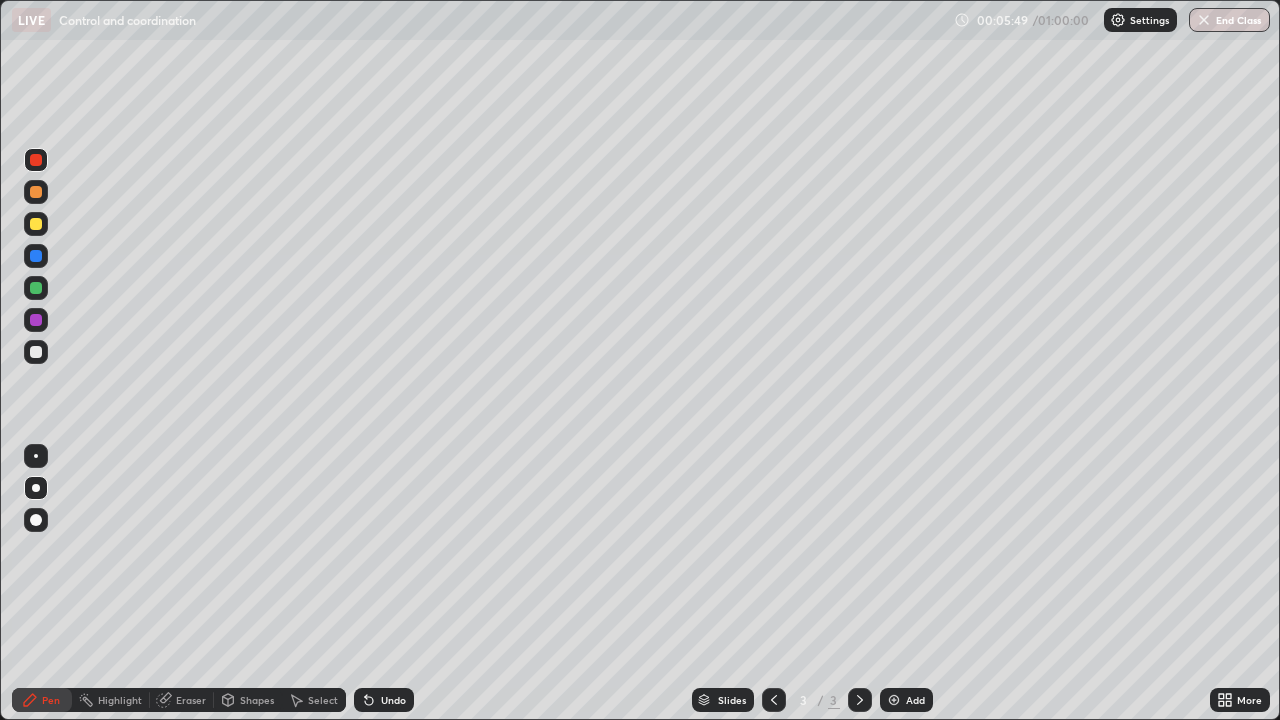 click 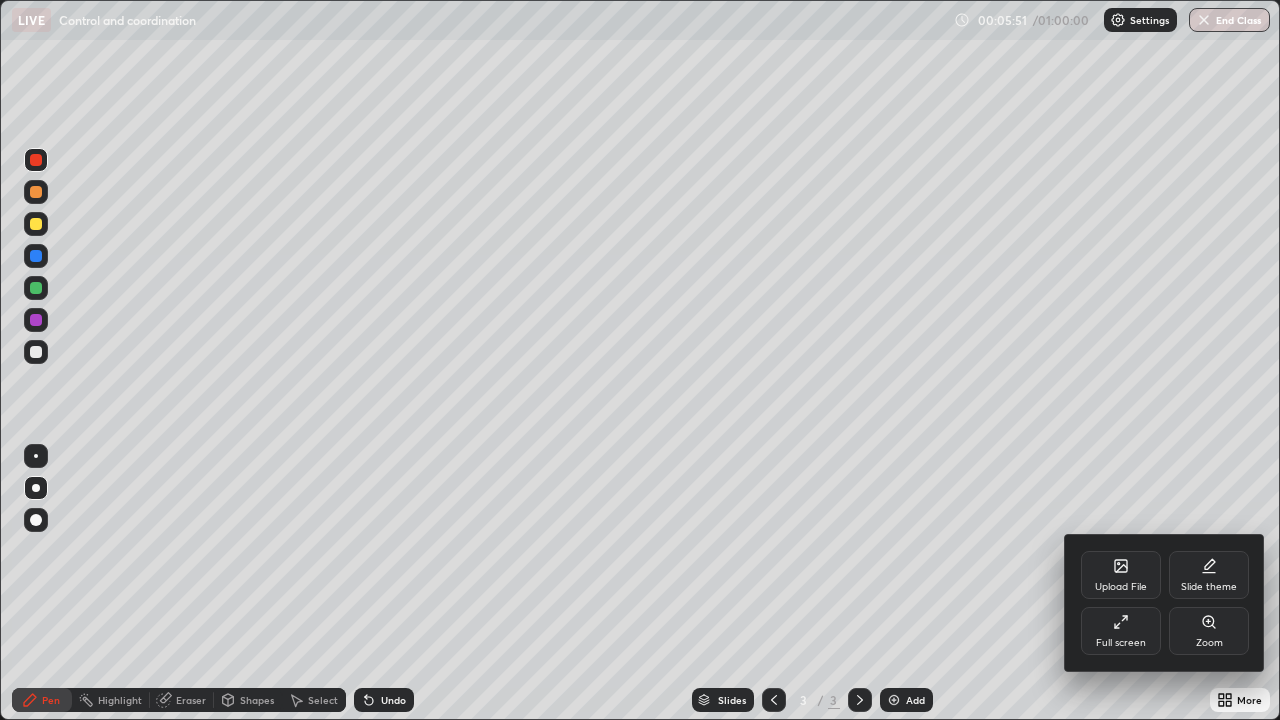 click on "Upload File" at bounding box center (1121, 575) 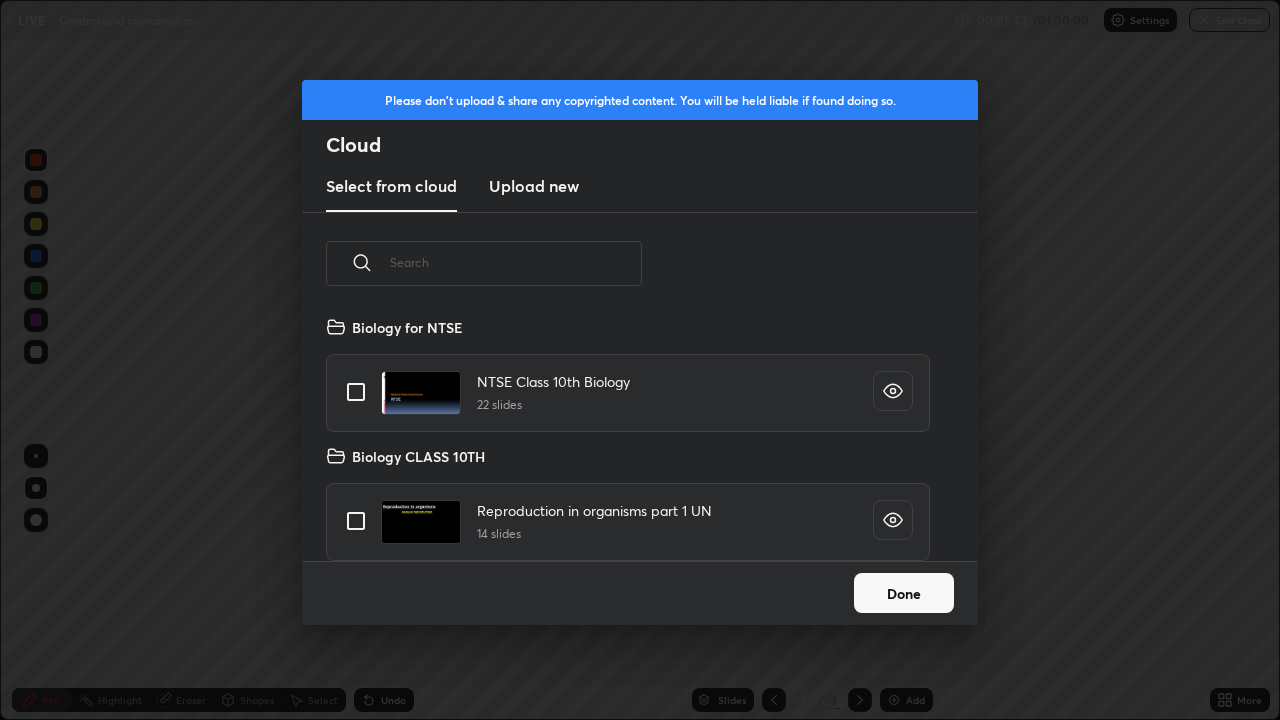 scroll, scrollTop: 7, scrollLeft: 11, axis: both 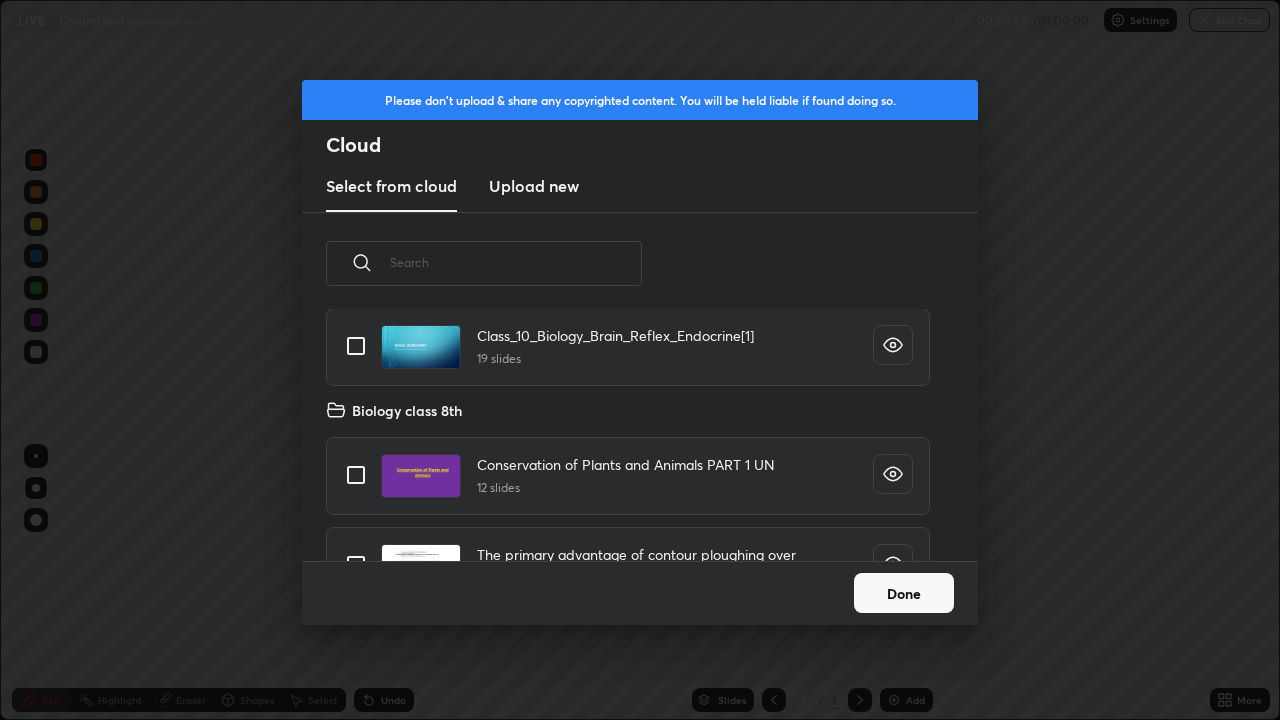 click at bounding box center [356, 346] 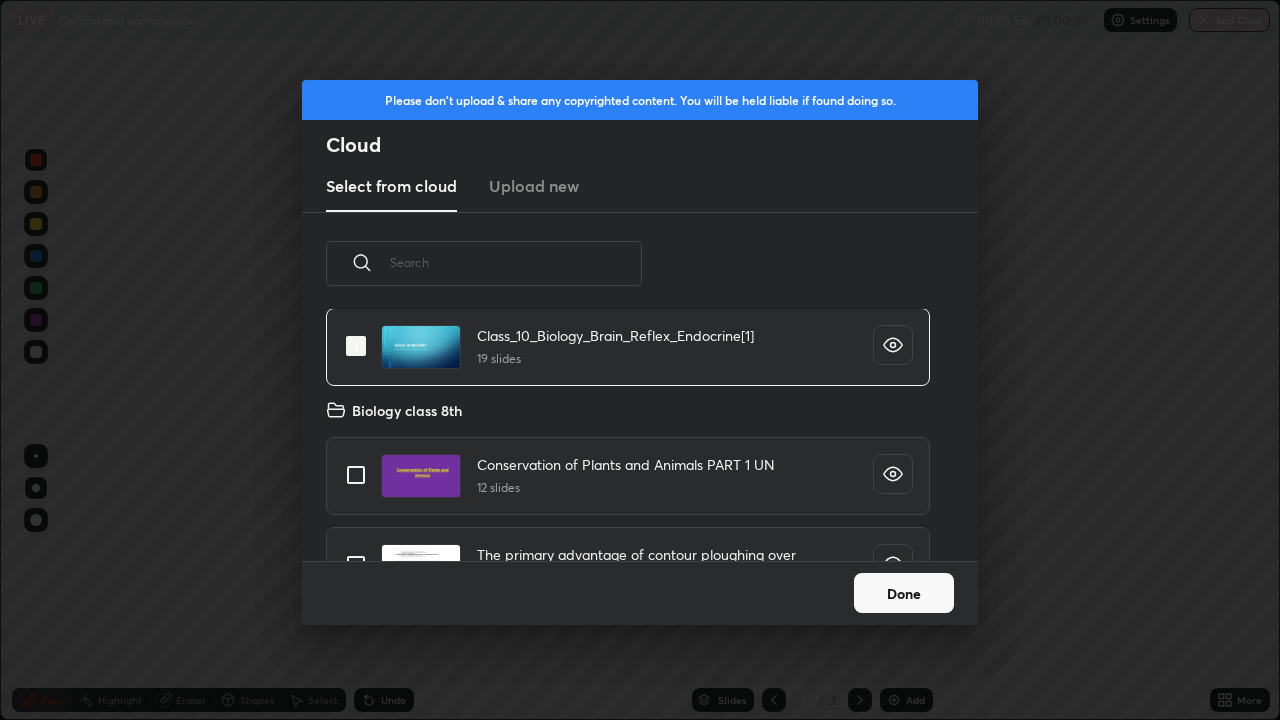 click on "Done" at bounding box center (904, 593) 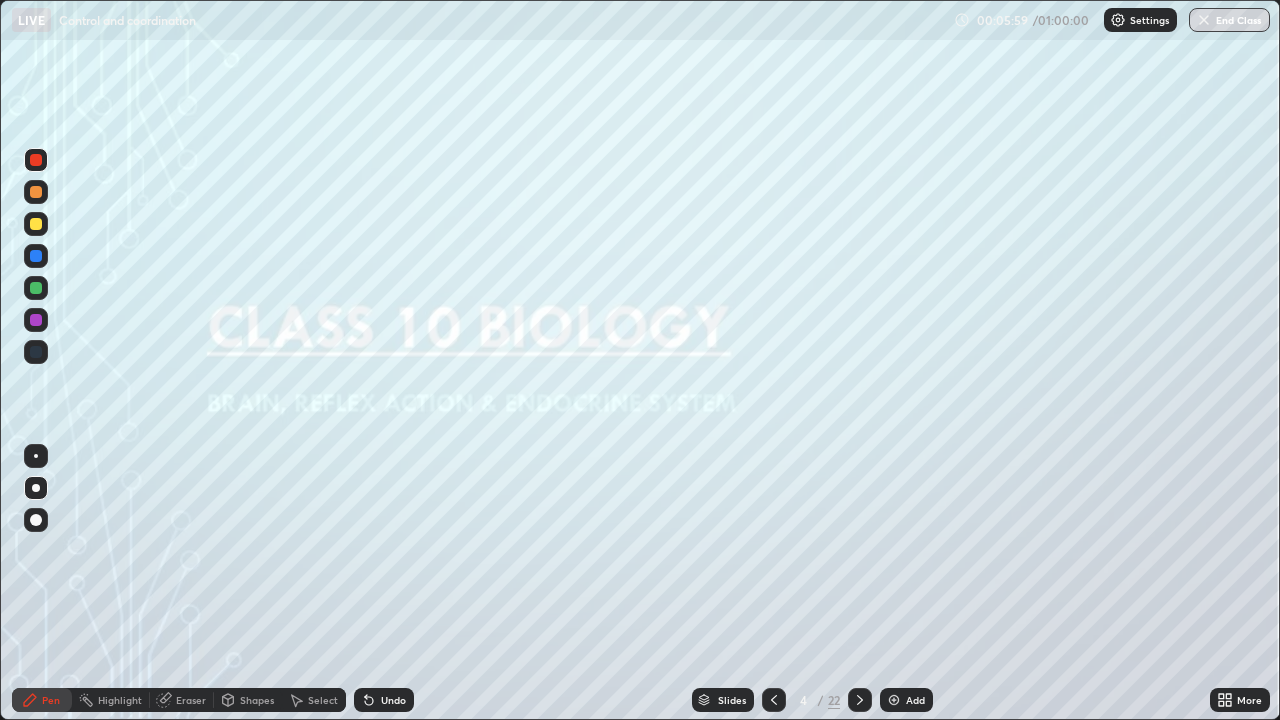 click 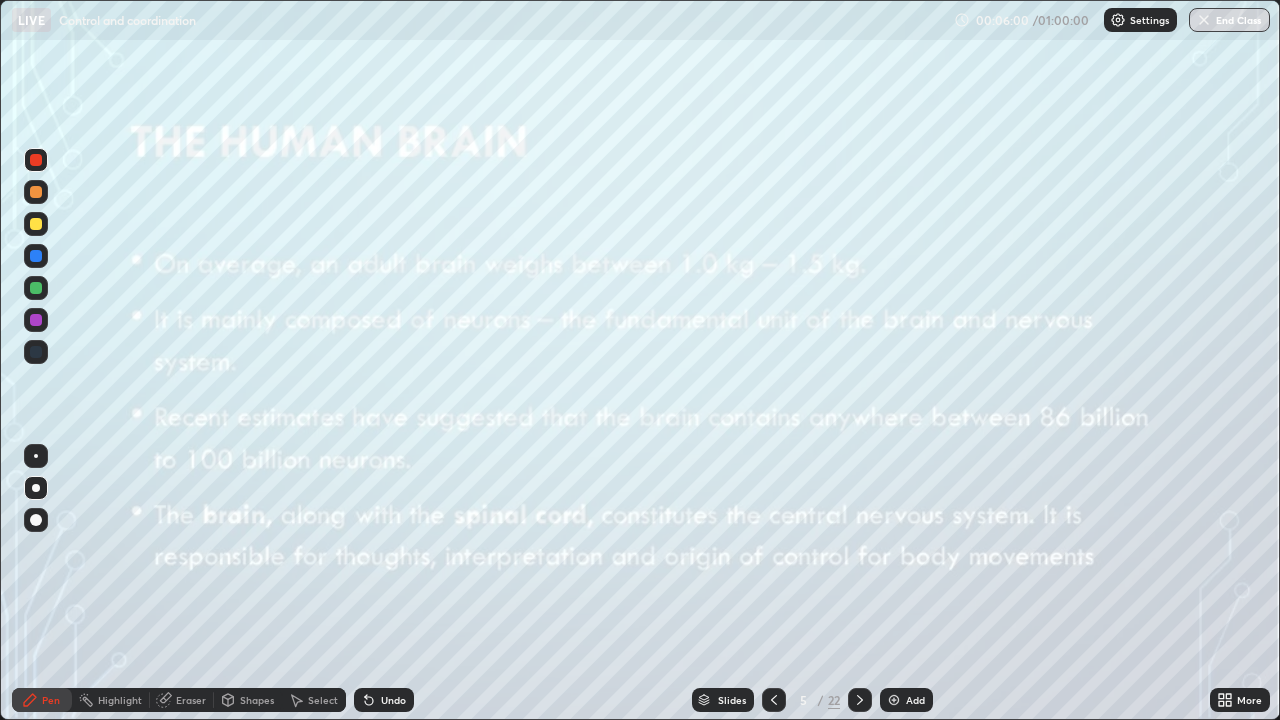 click 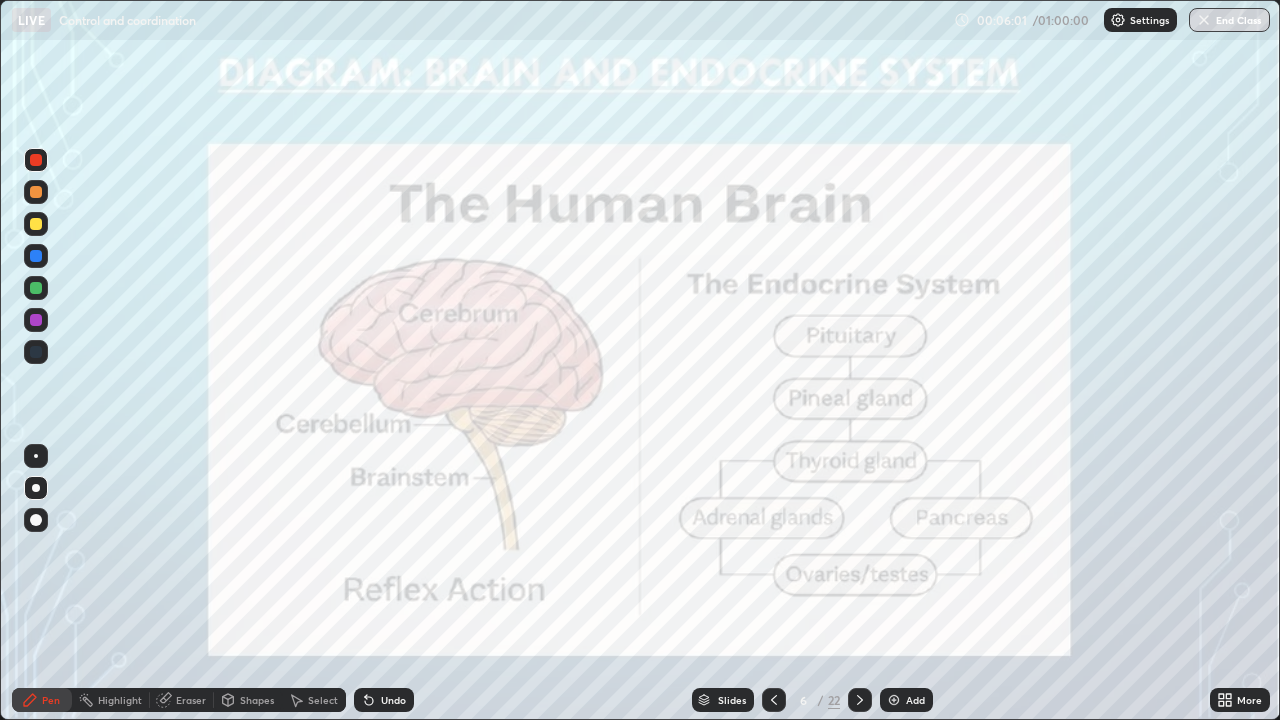 click 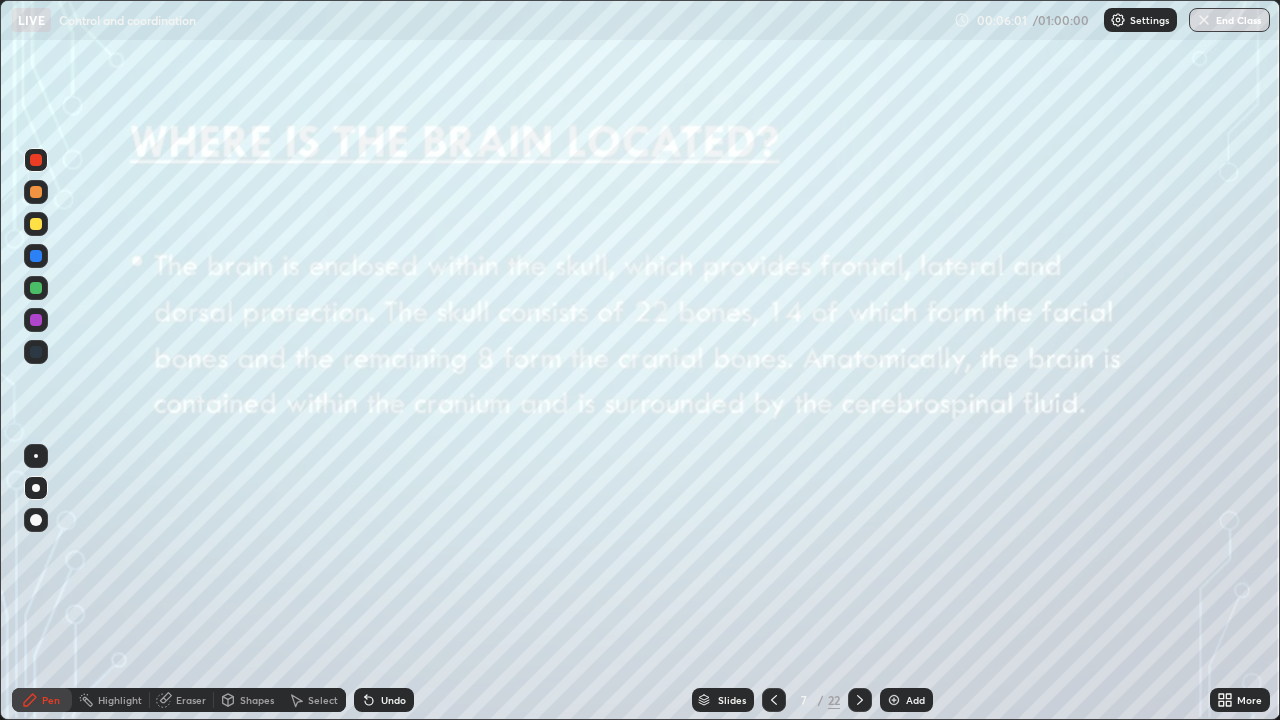 click 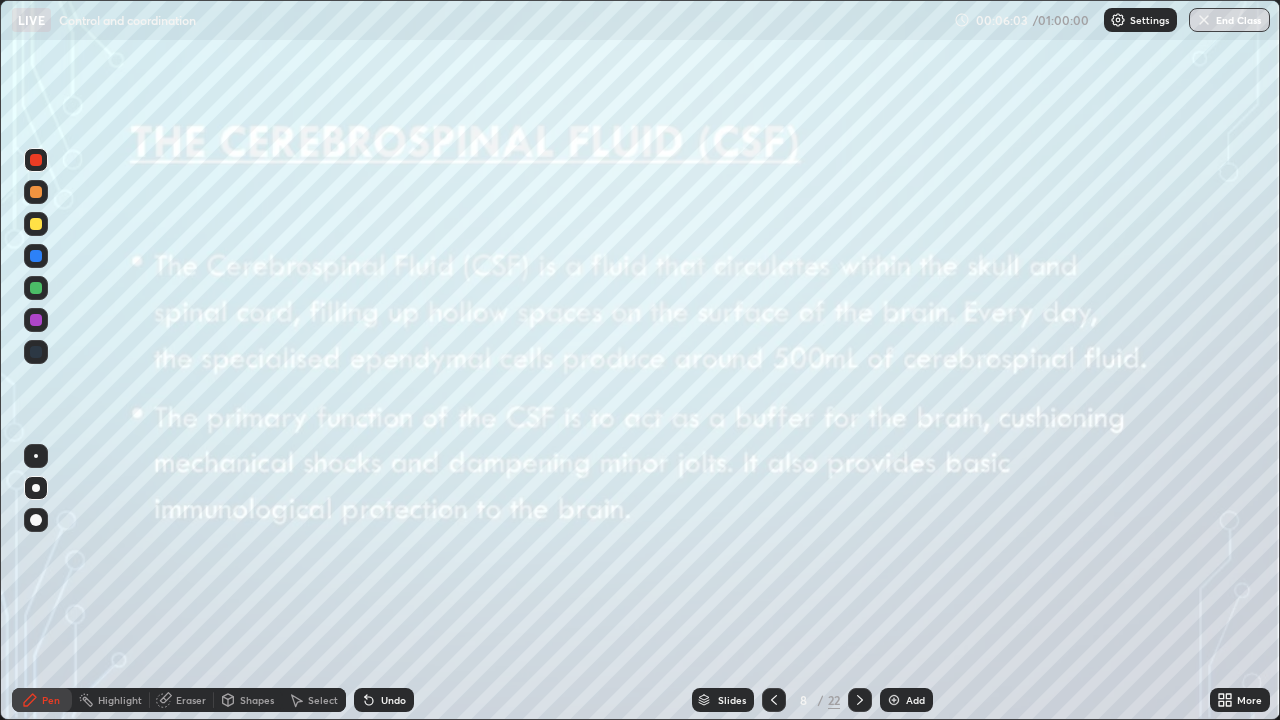 click 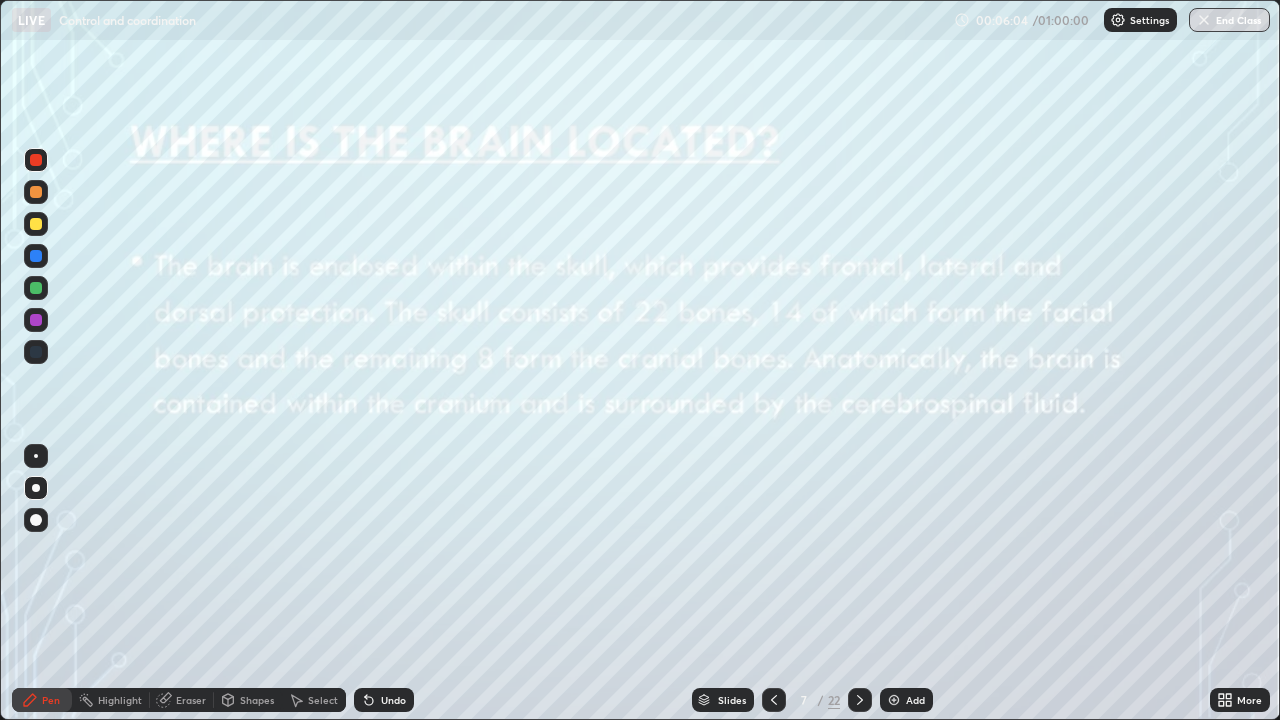 click 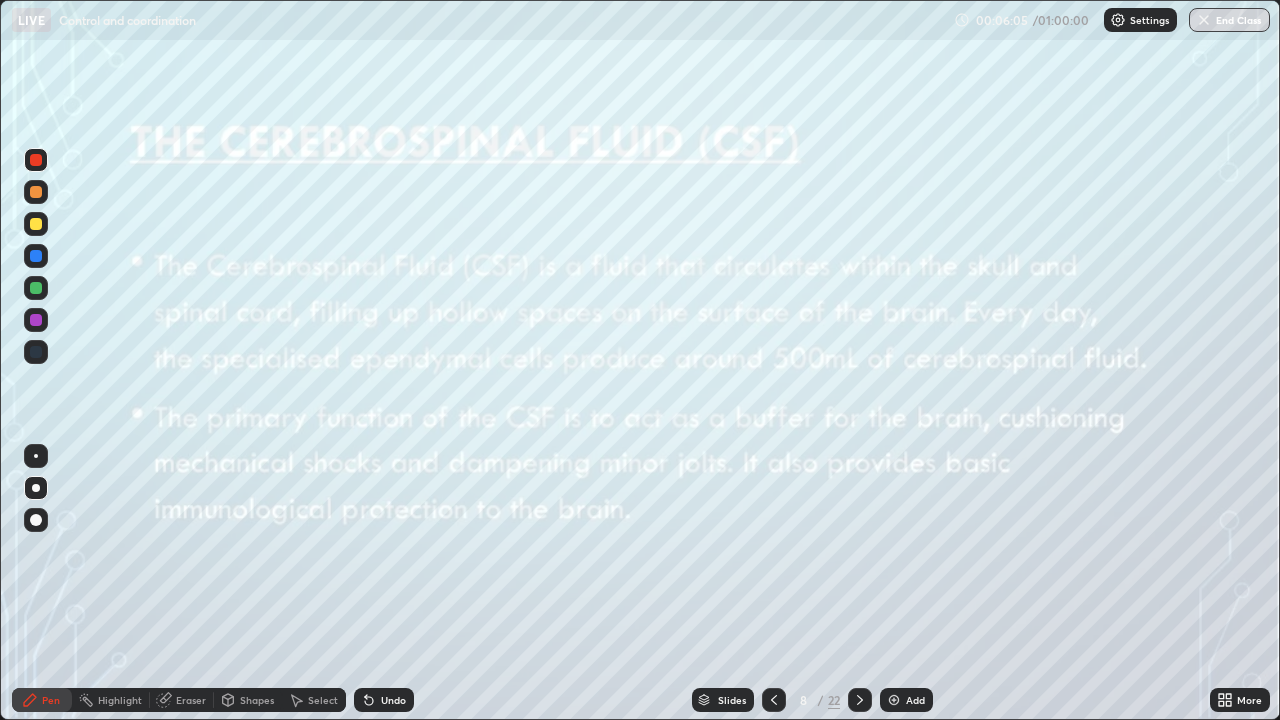 click 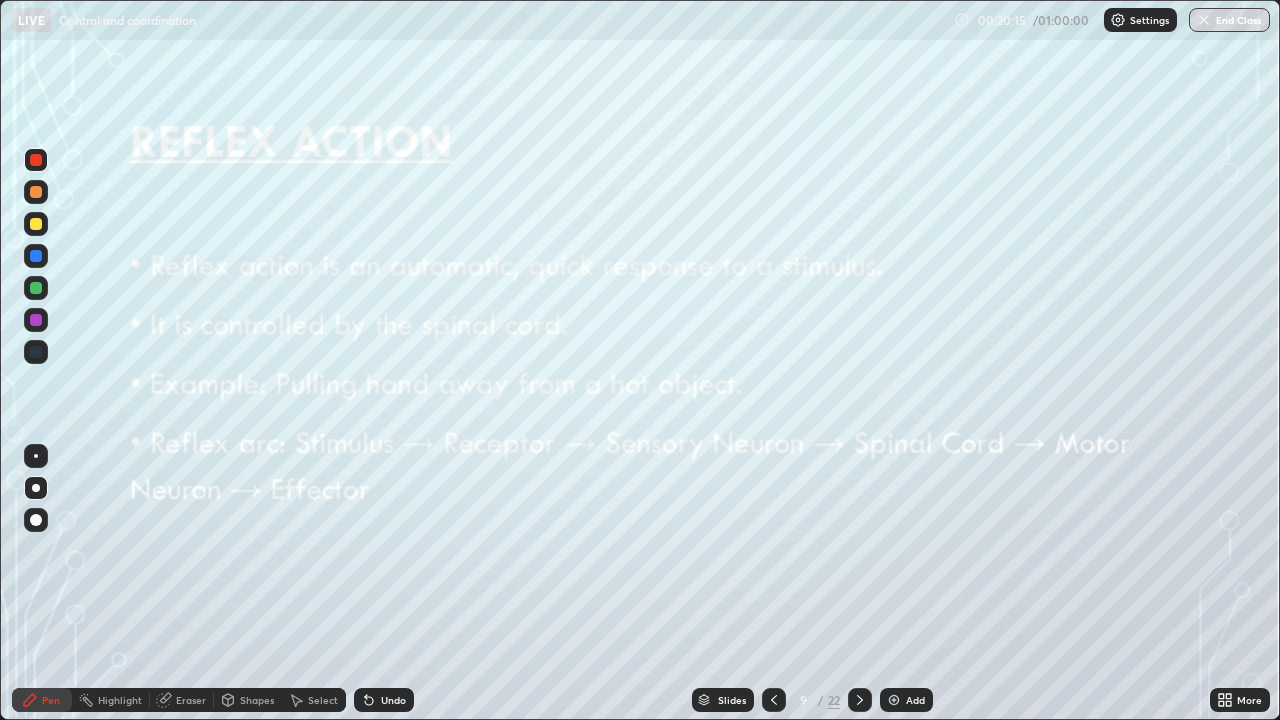click on "Slides" at bounding box center [732, 700] 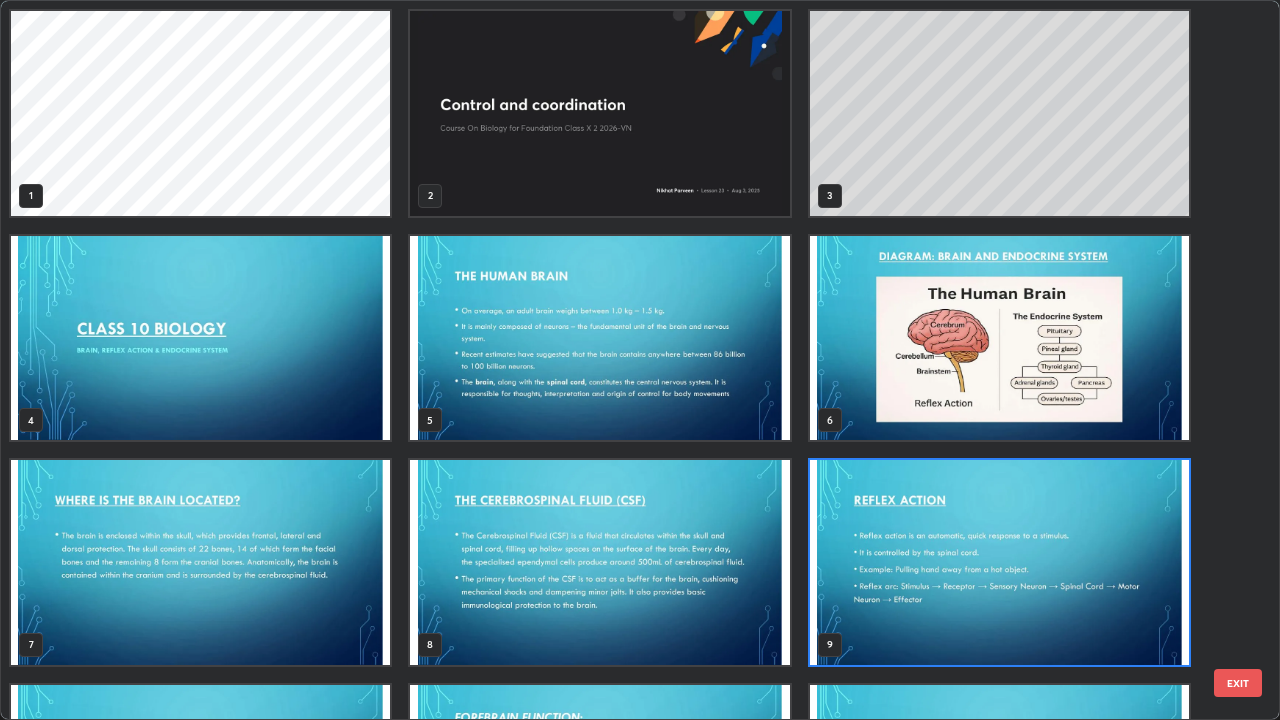 scroll, scrollTop: 7, scrollLeft: 11, axis: both 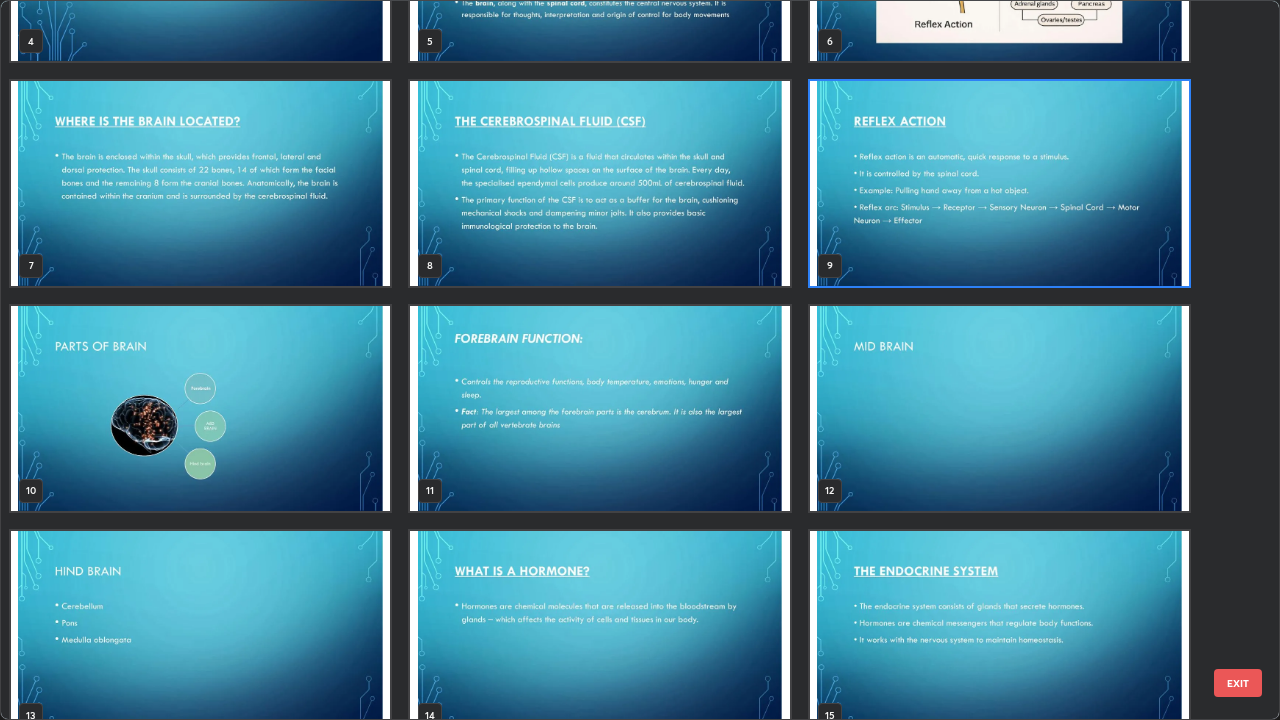 click at bounding box center (200, 408) 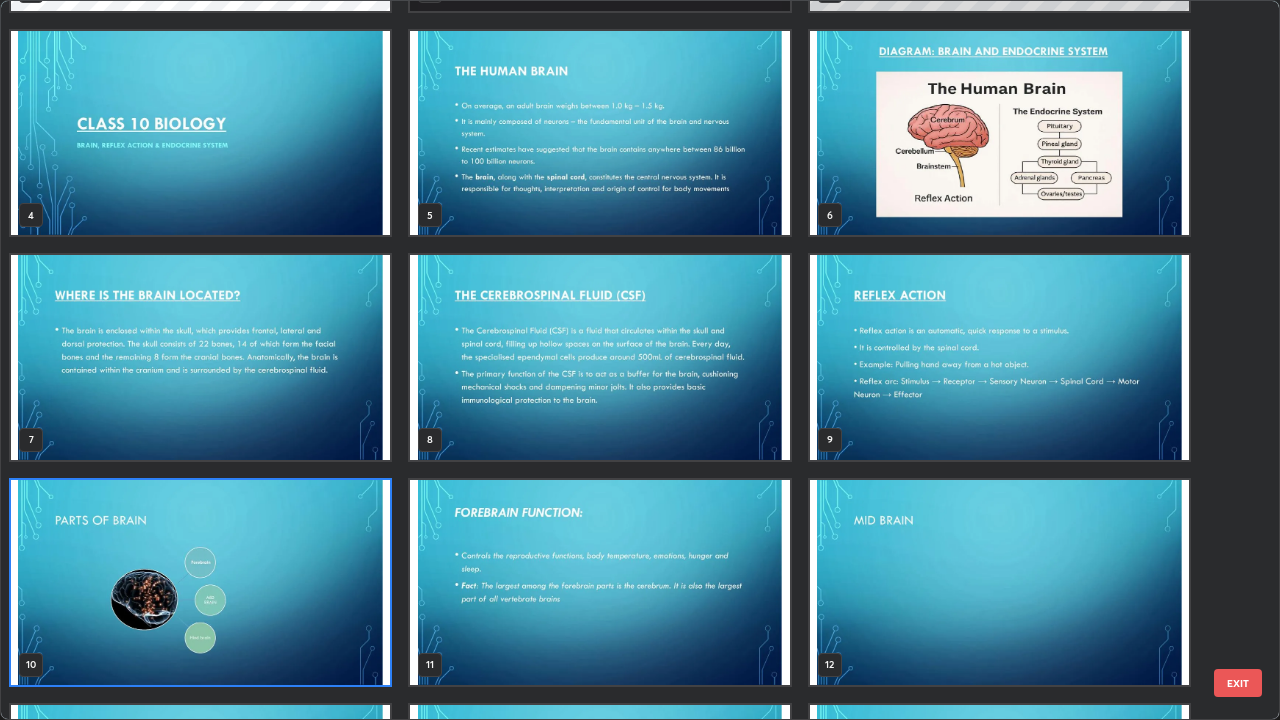 scroll, scrollTop: 207, scrollLeft: 0, axis: vertical 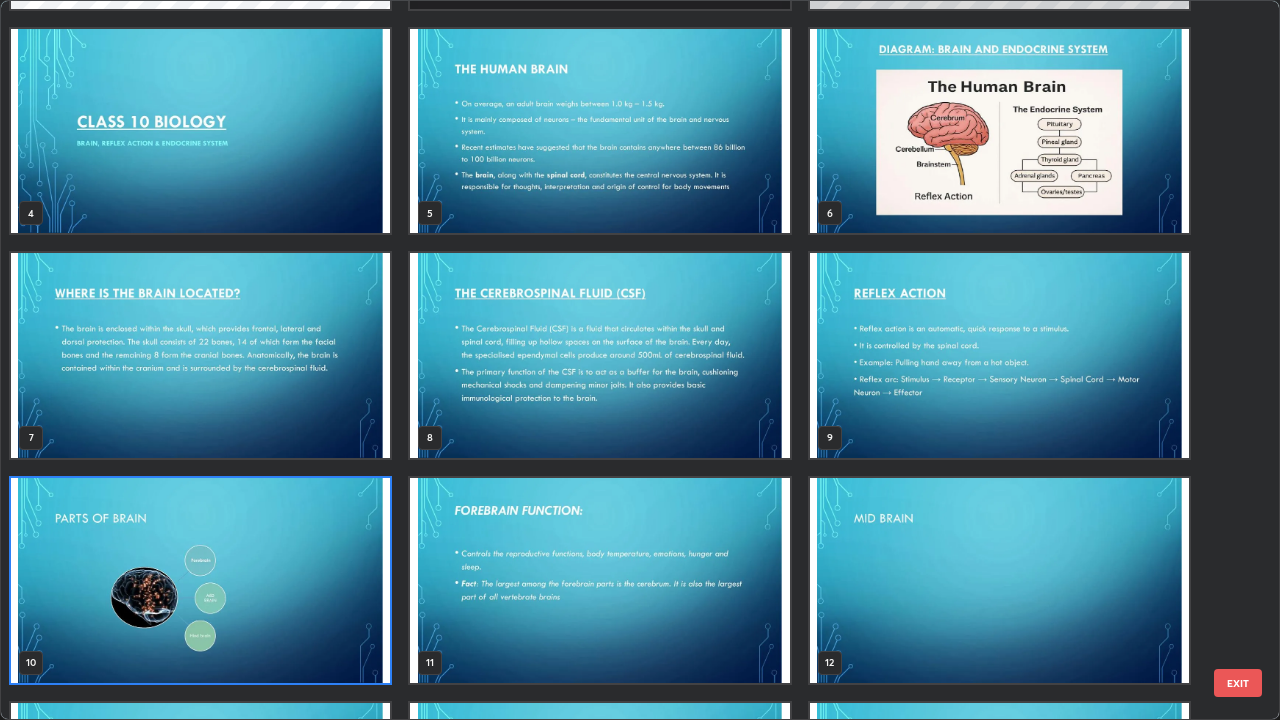 click at bounding box center (599, 131) 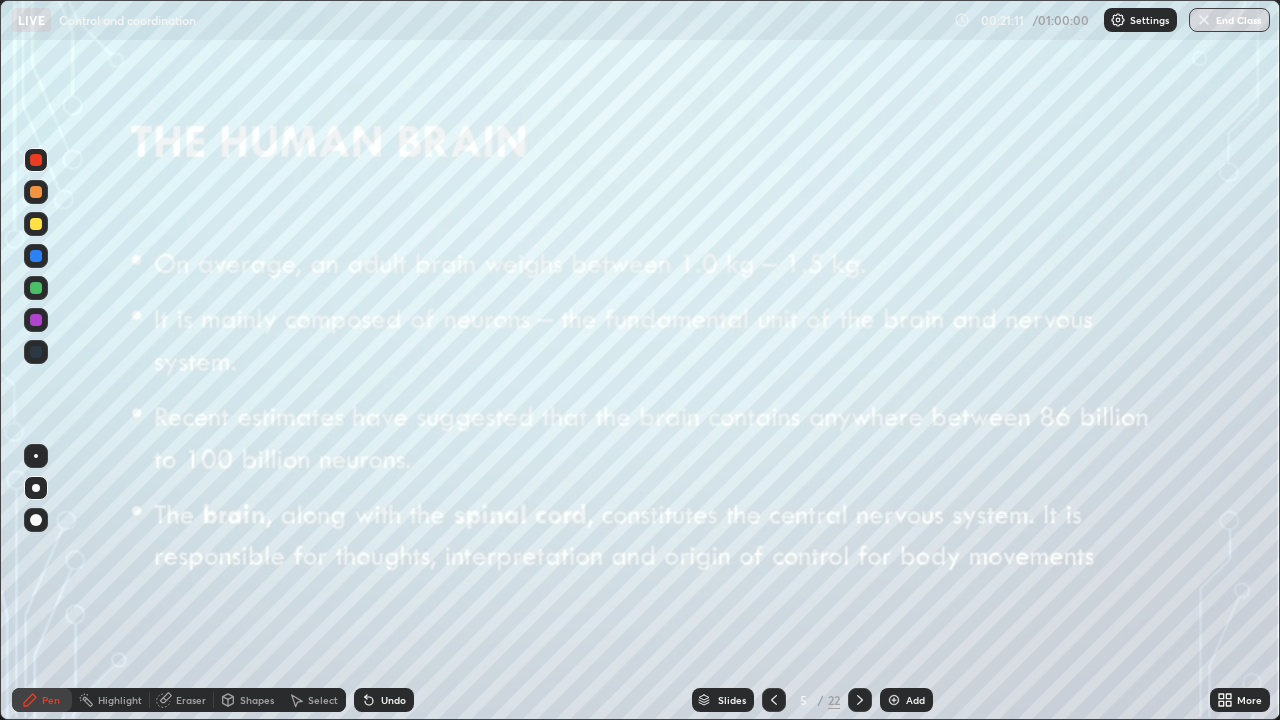 click on "Add" at bounding box center [906, 700] 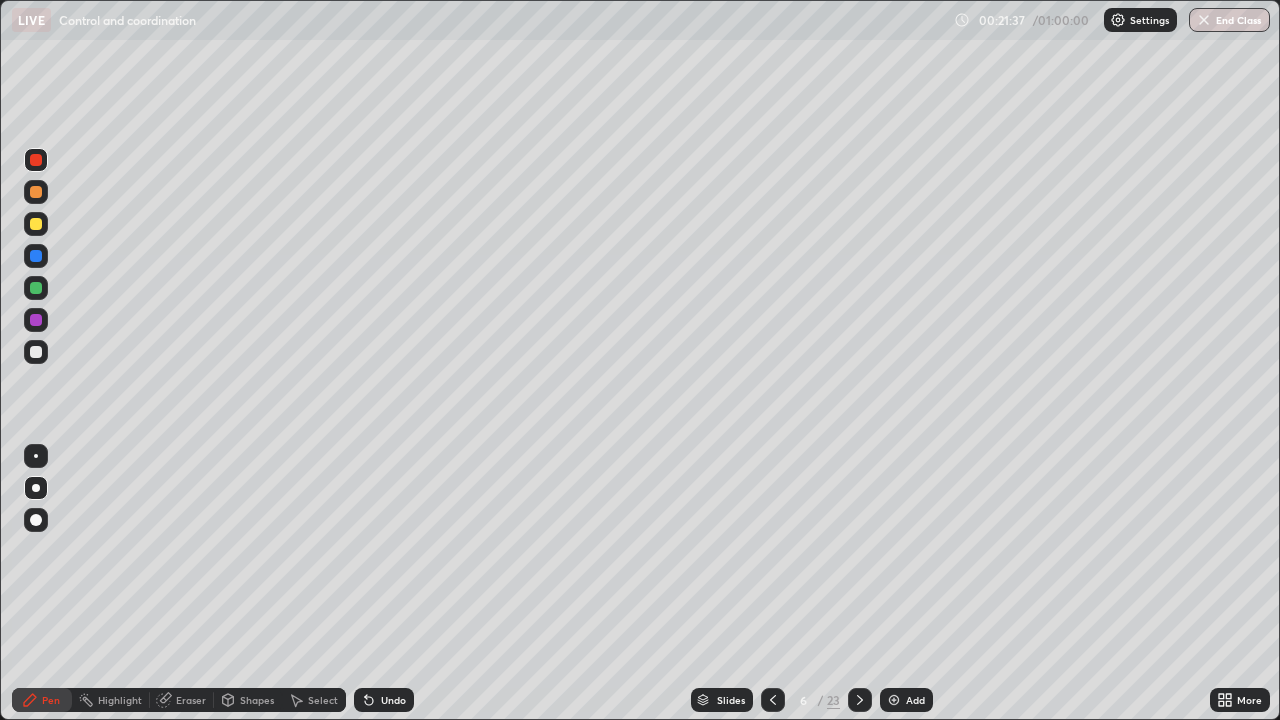 click on "Undo" at bounding box center [393, 700] 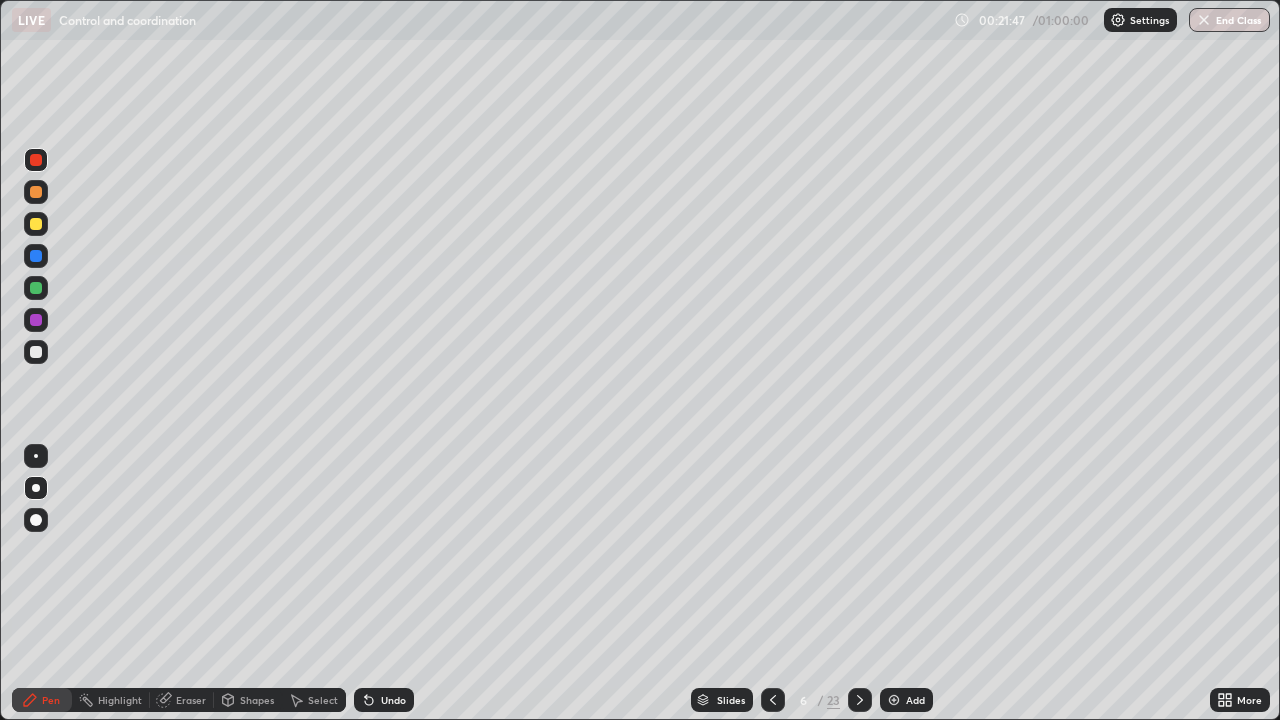 click at bounding box center (36, 320) 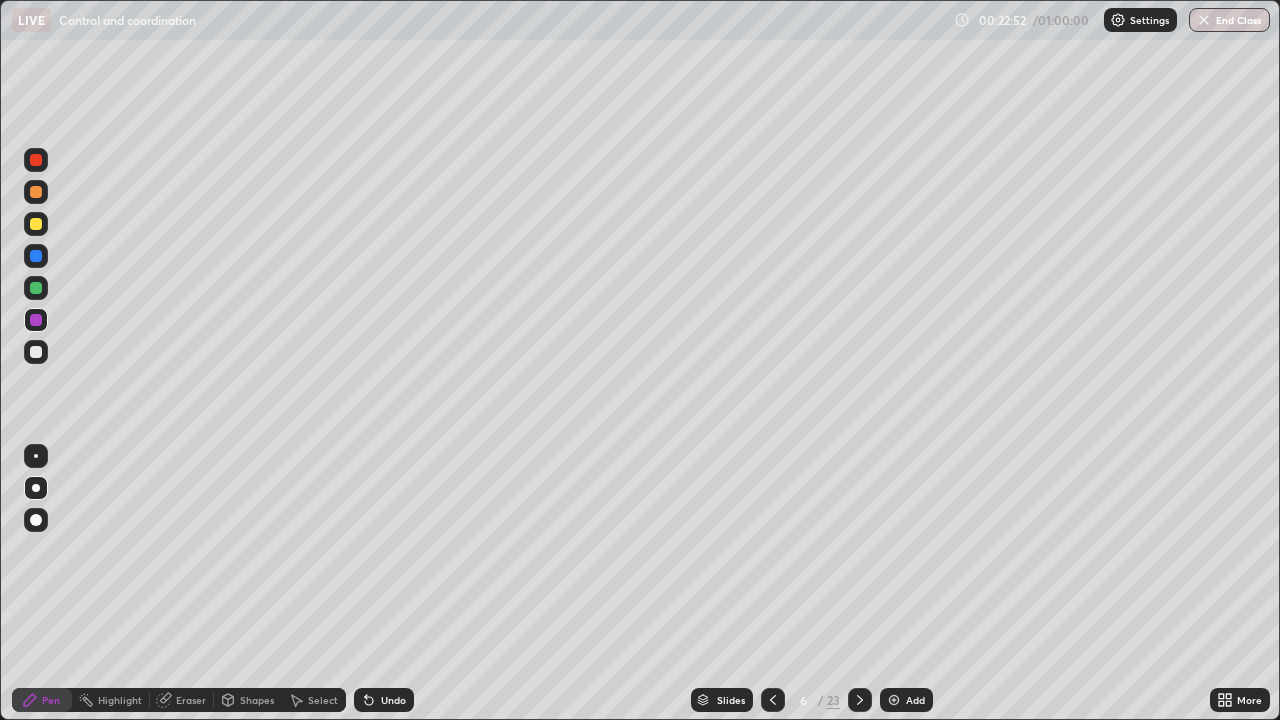 click on "Slides" at bounding box center [722, 700] 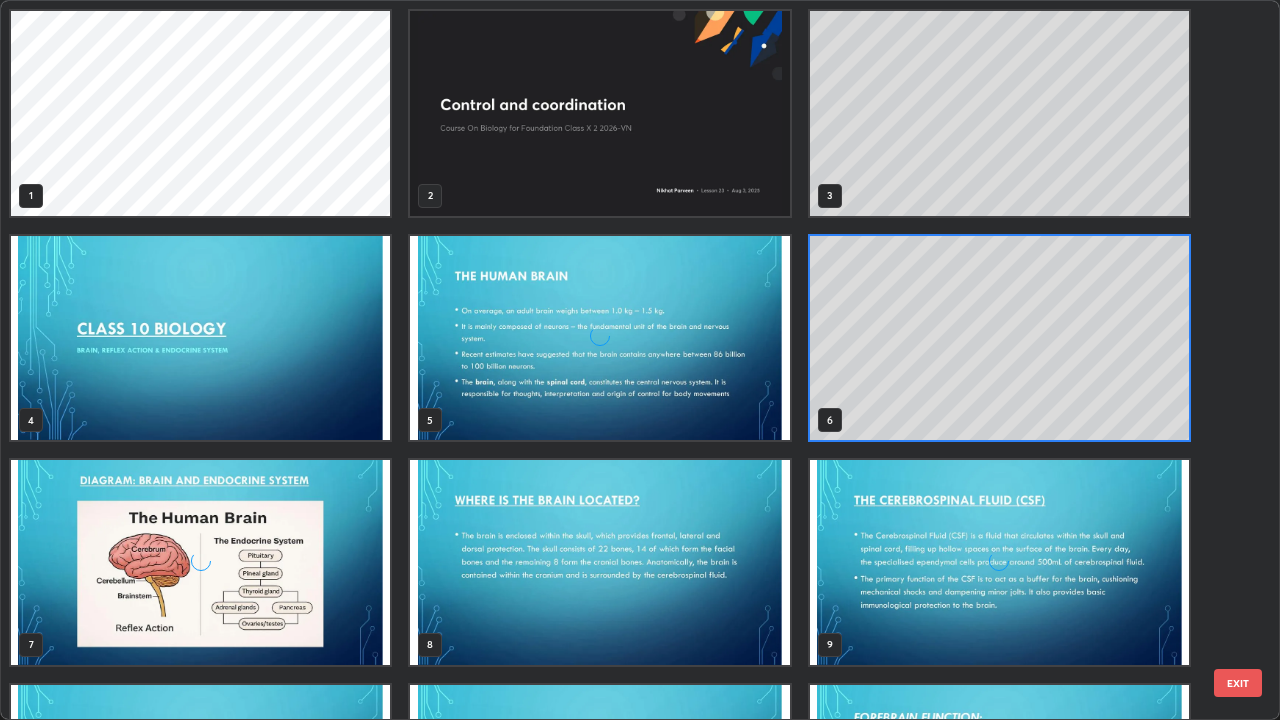 scroll, scrollTop: 7, scrollLeft: 11, axis: both 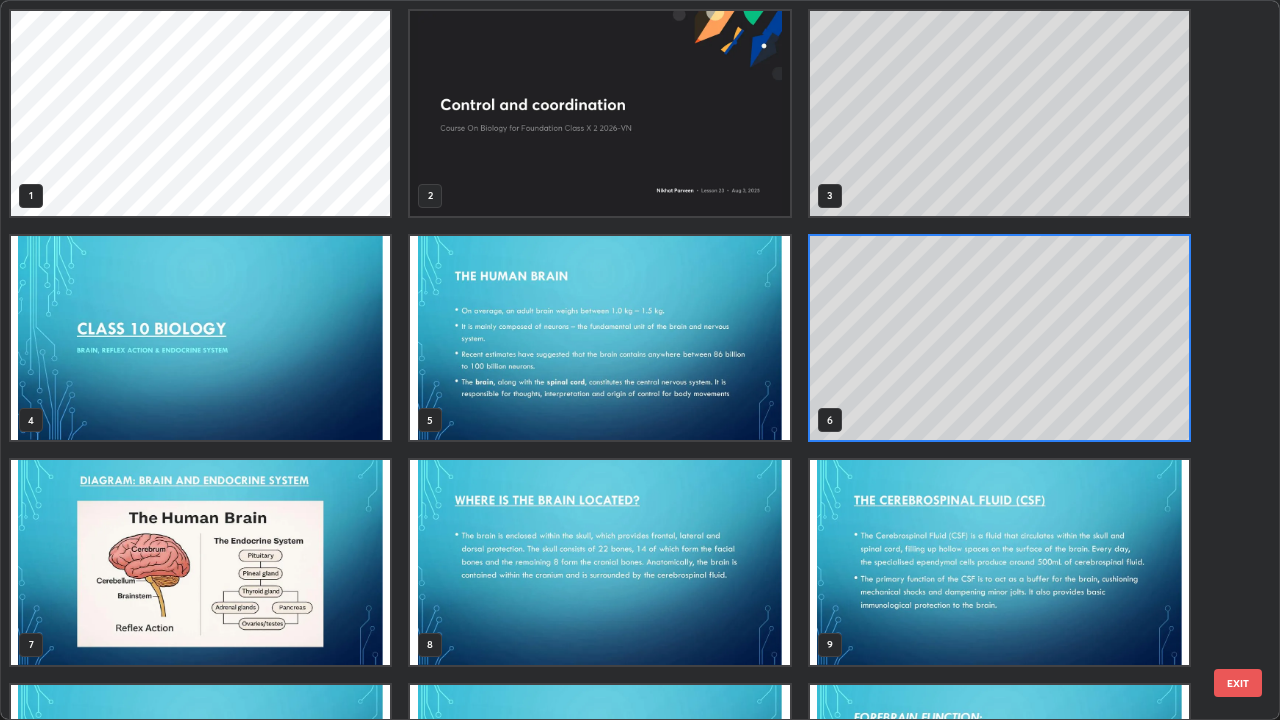 click at bounding box center (999, 562) 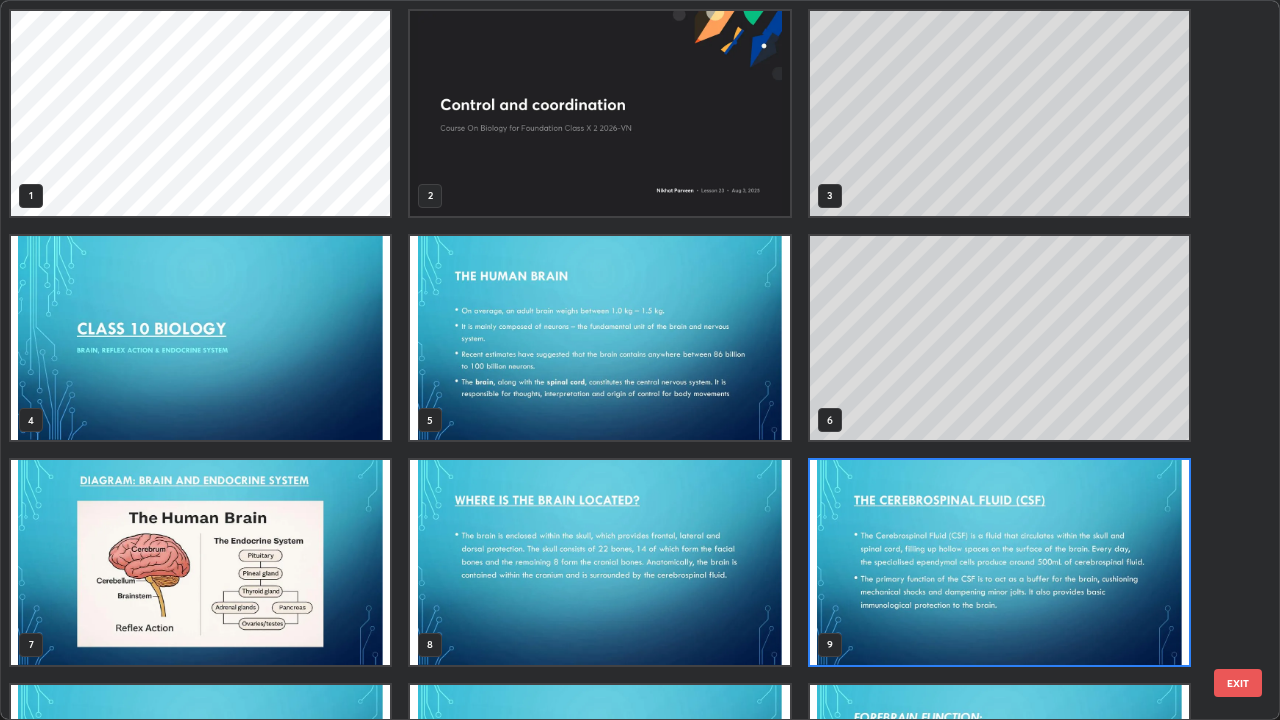 click at bounding box center (999, 562) 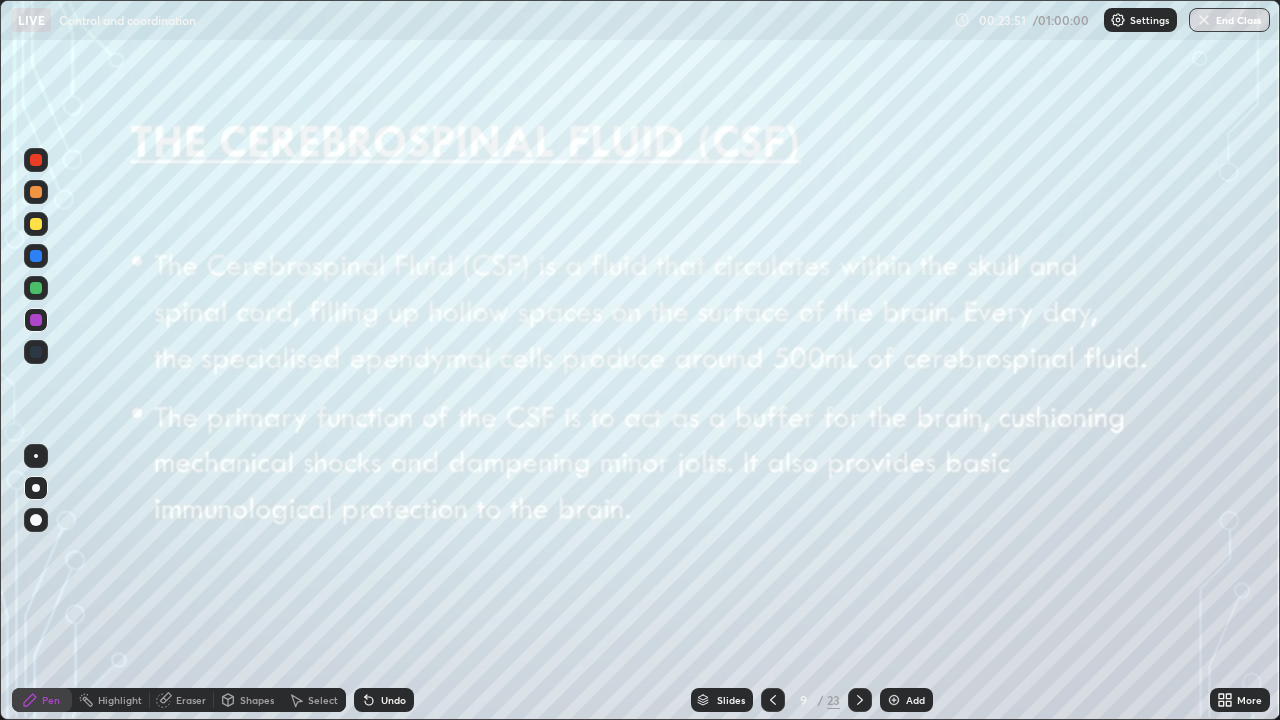 click on "Slides" at bounding box center (731, 700) 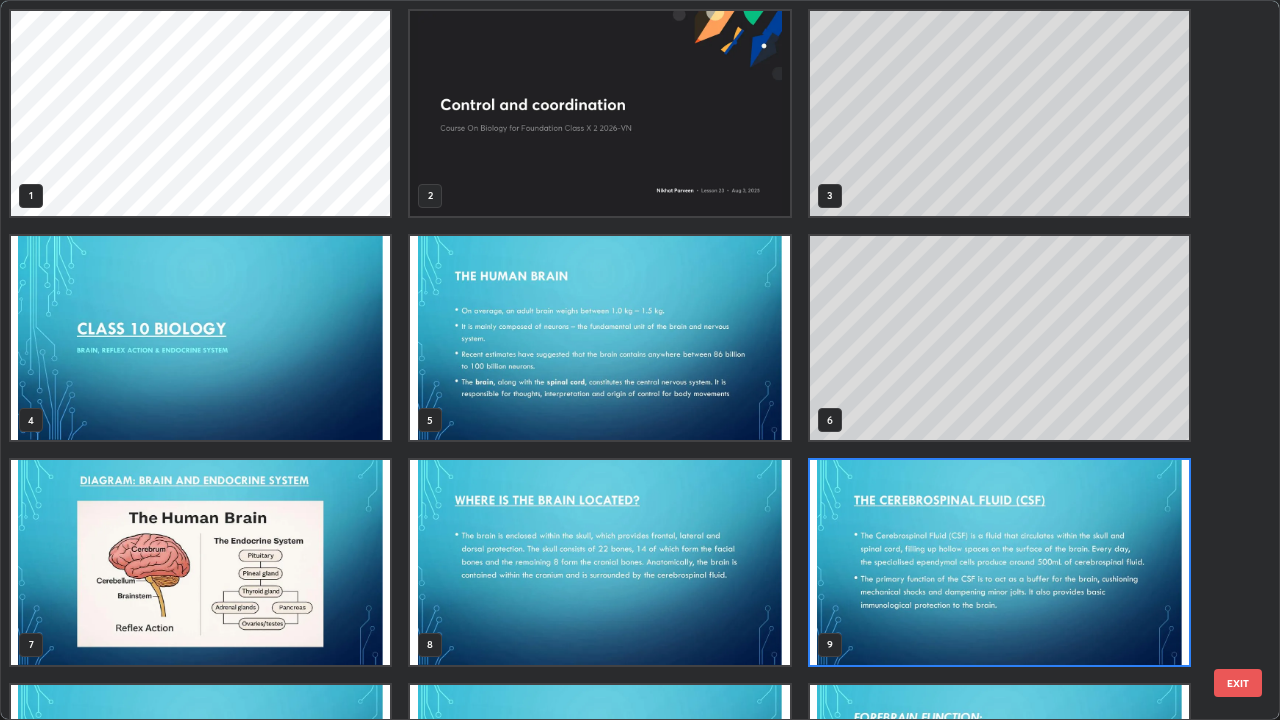 scroll, scrollTop: 7, scrollLeft: 11, axis: both 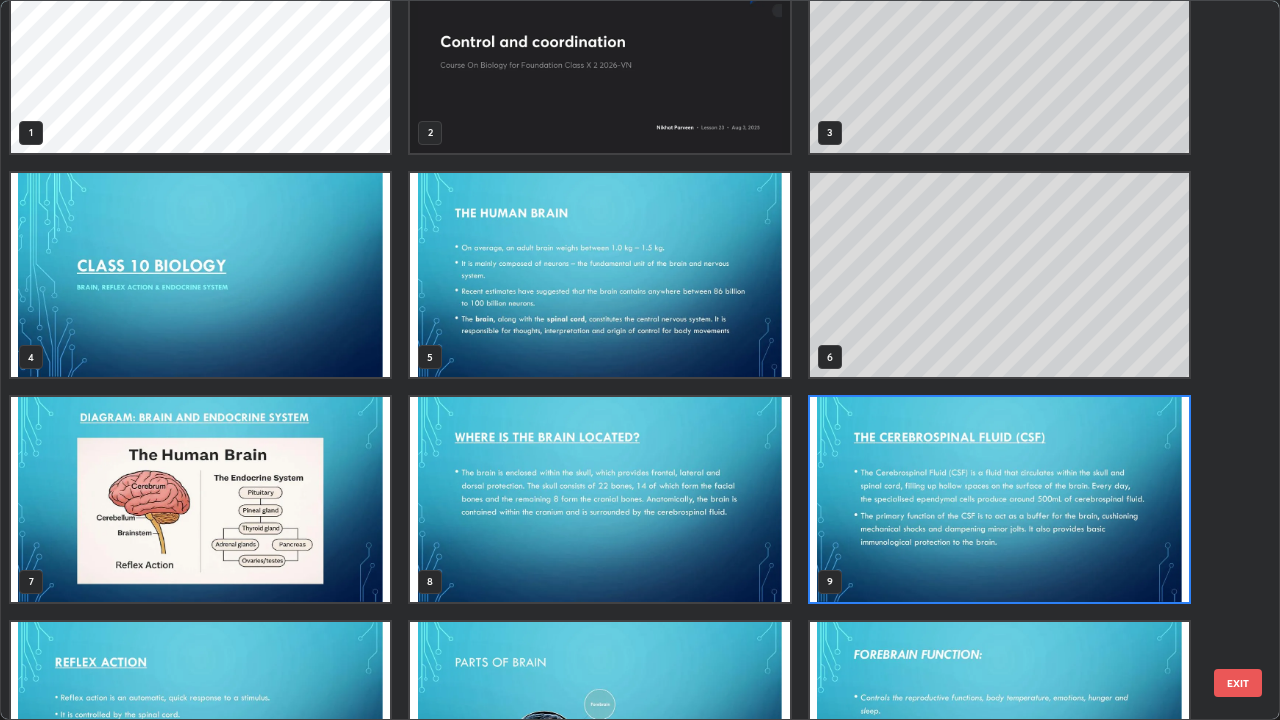 click at bounding box center [599, 499] 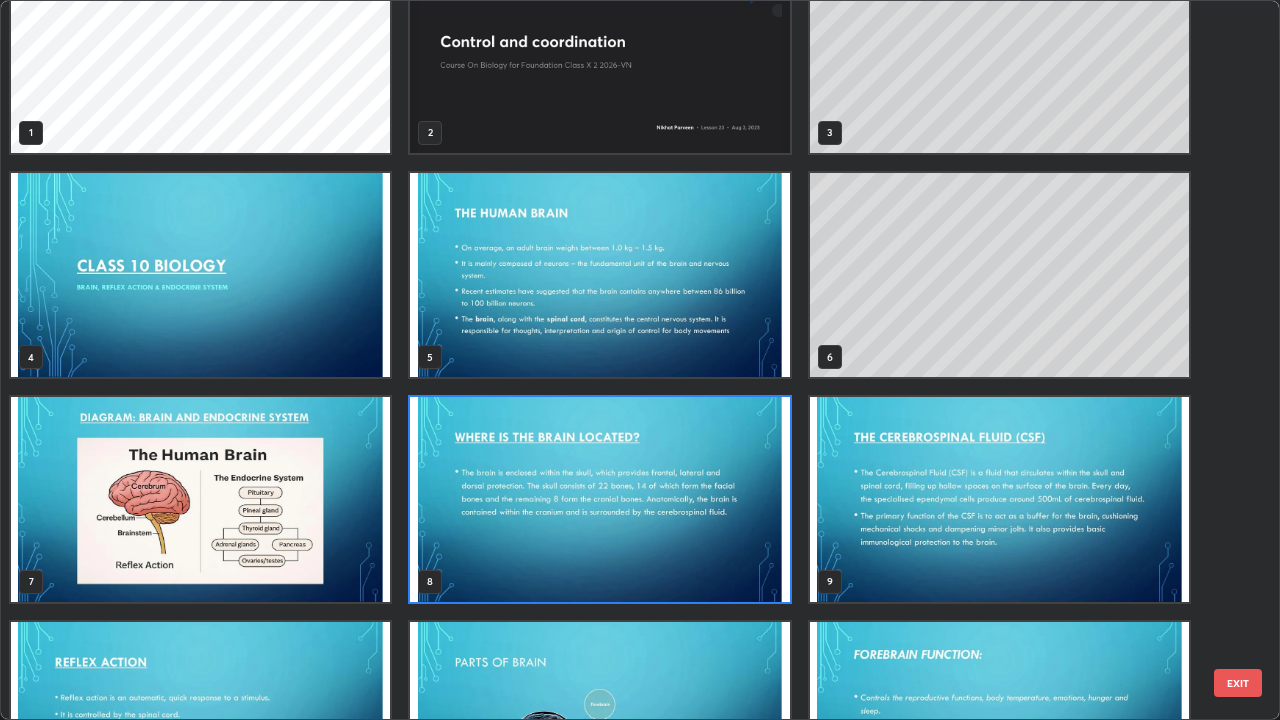 click at bounding box center (599, 499) 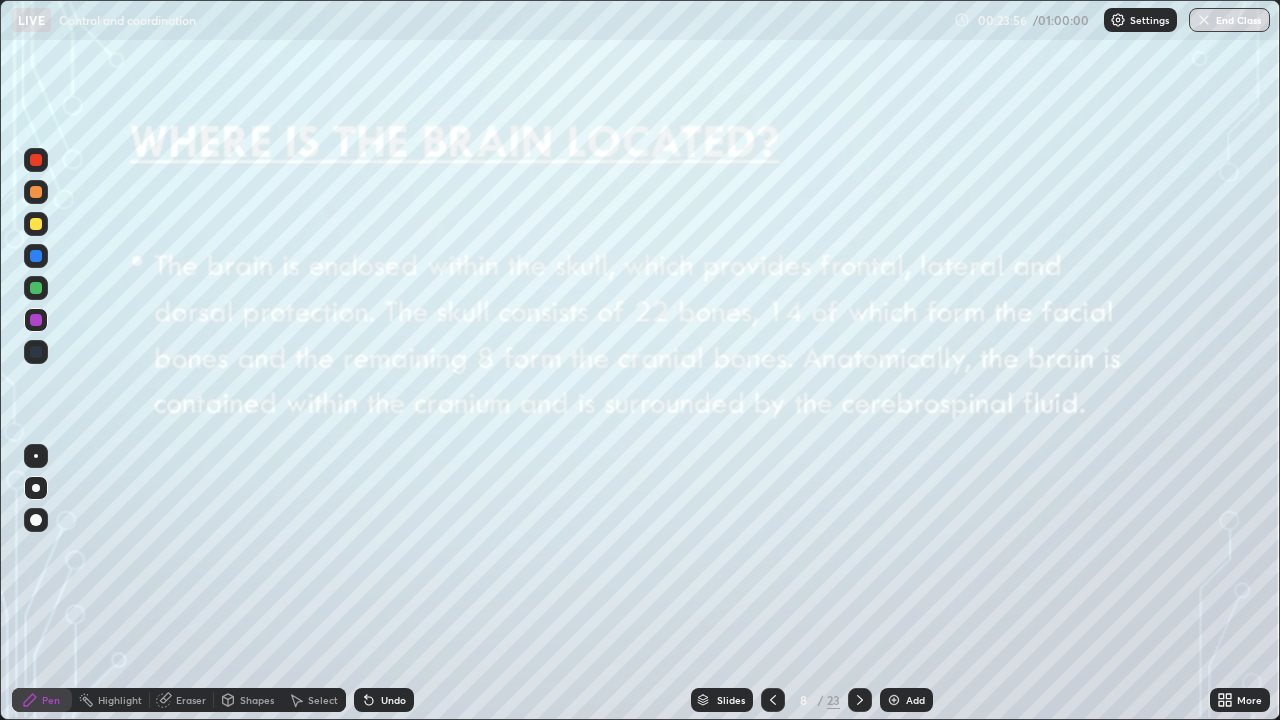 click at bounding box center [599, 499] 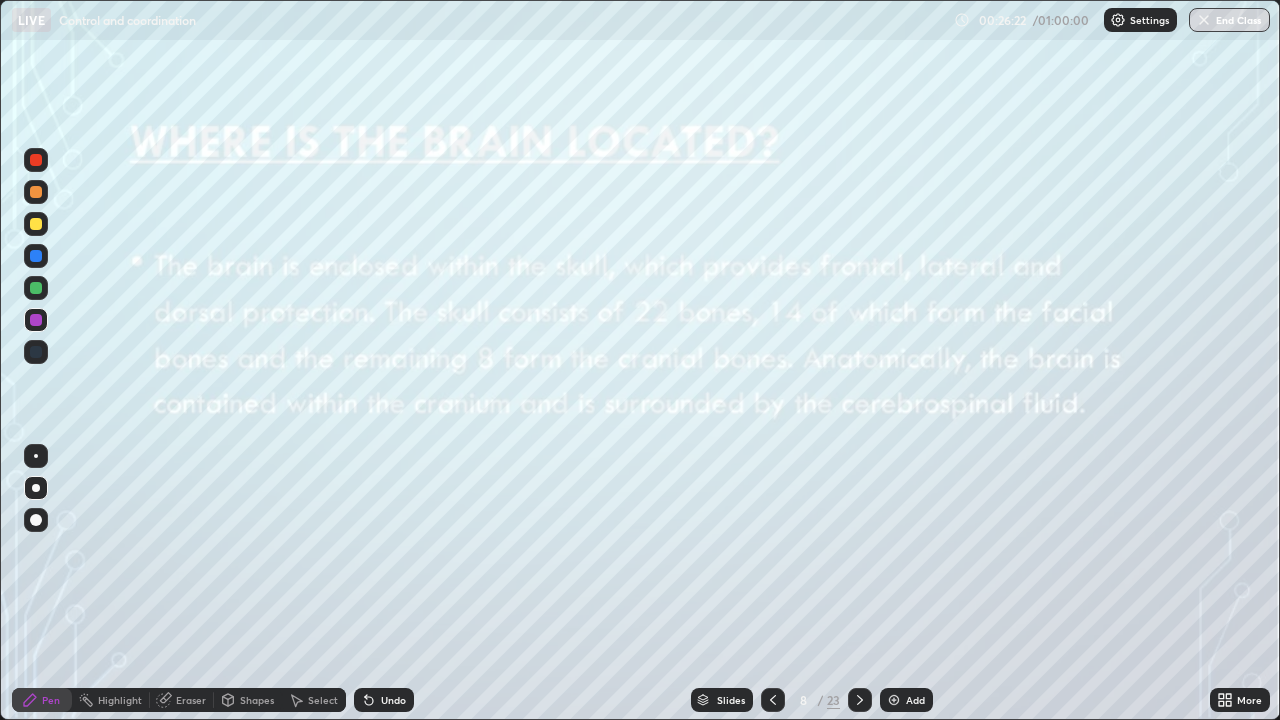 click on "Slides" at bounding box center (731, 700) 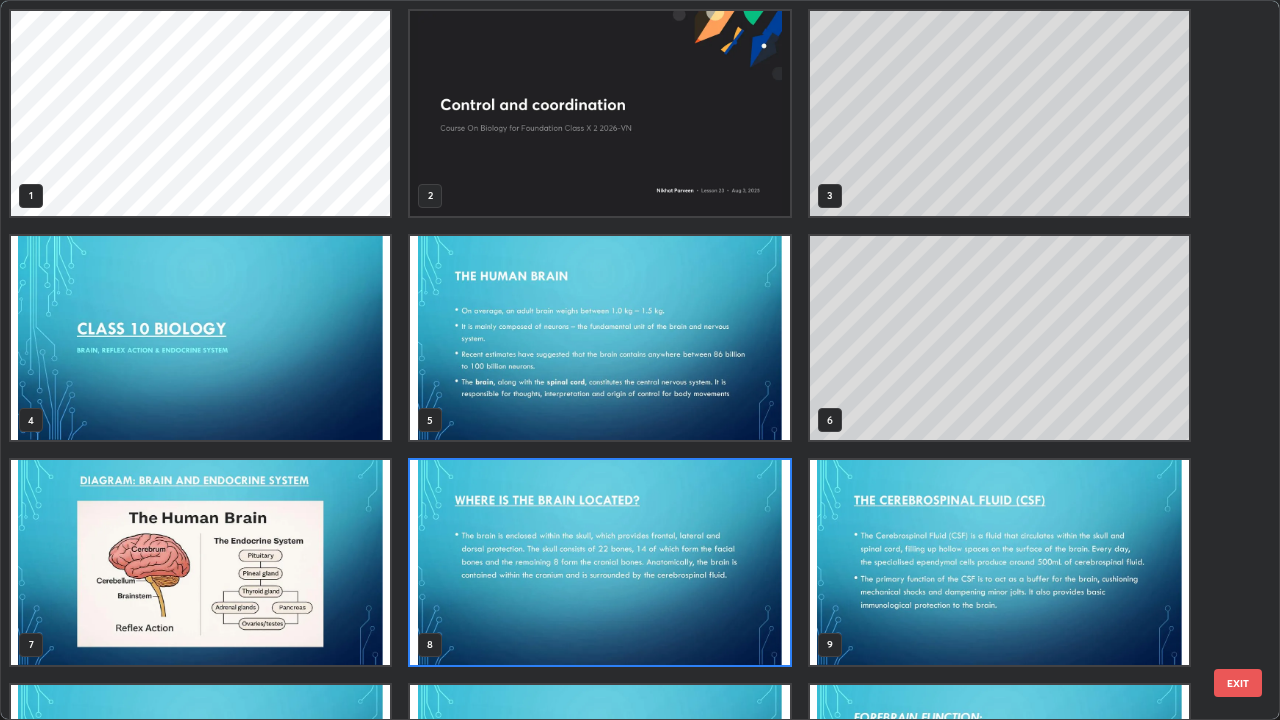 scroll, scrollTop: 7, scrollLeft: 11, axis: both 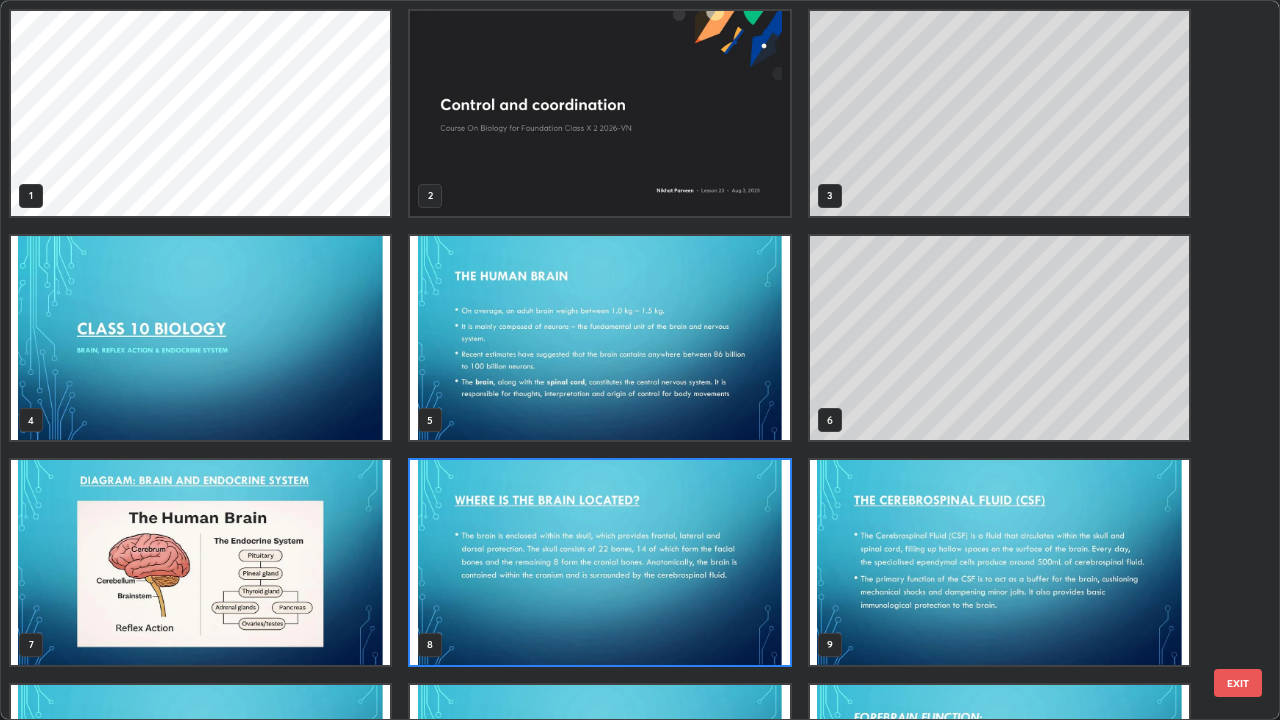 click at bounding box center [200, 562] 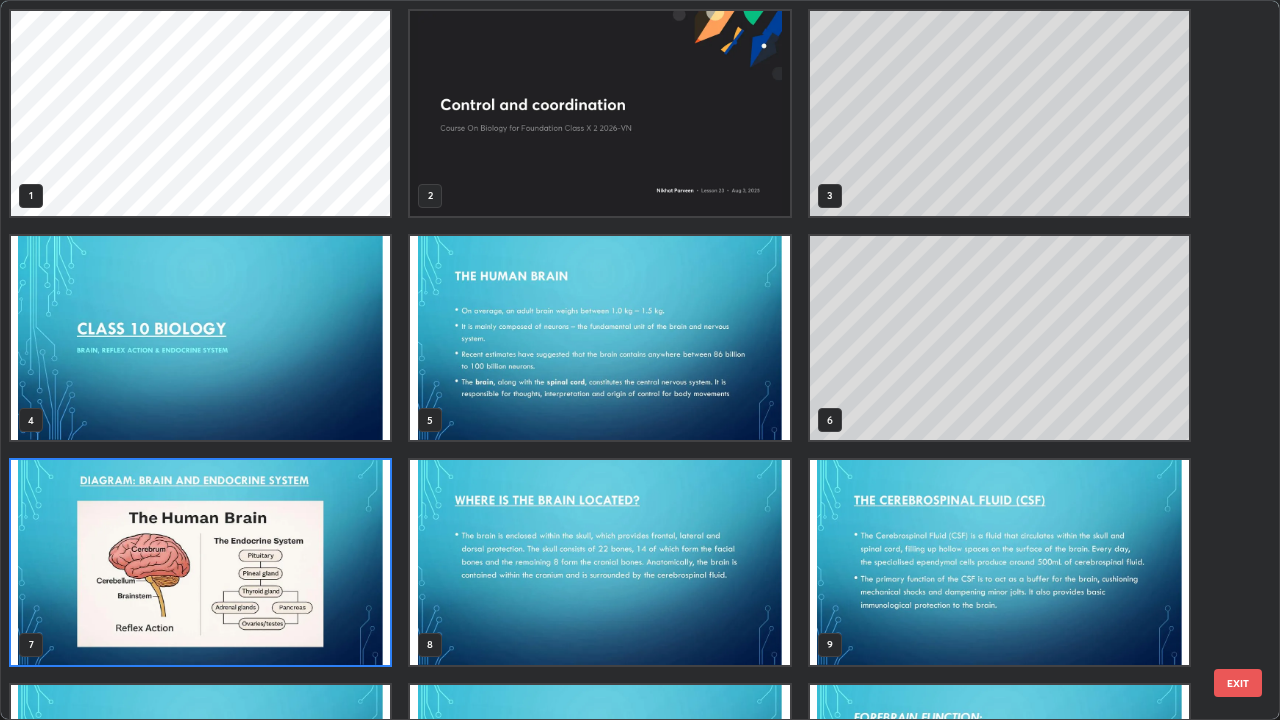 click at bounding box center (200, 562) 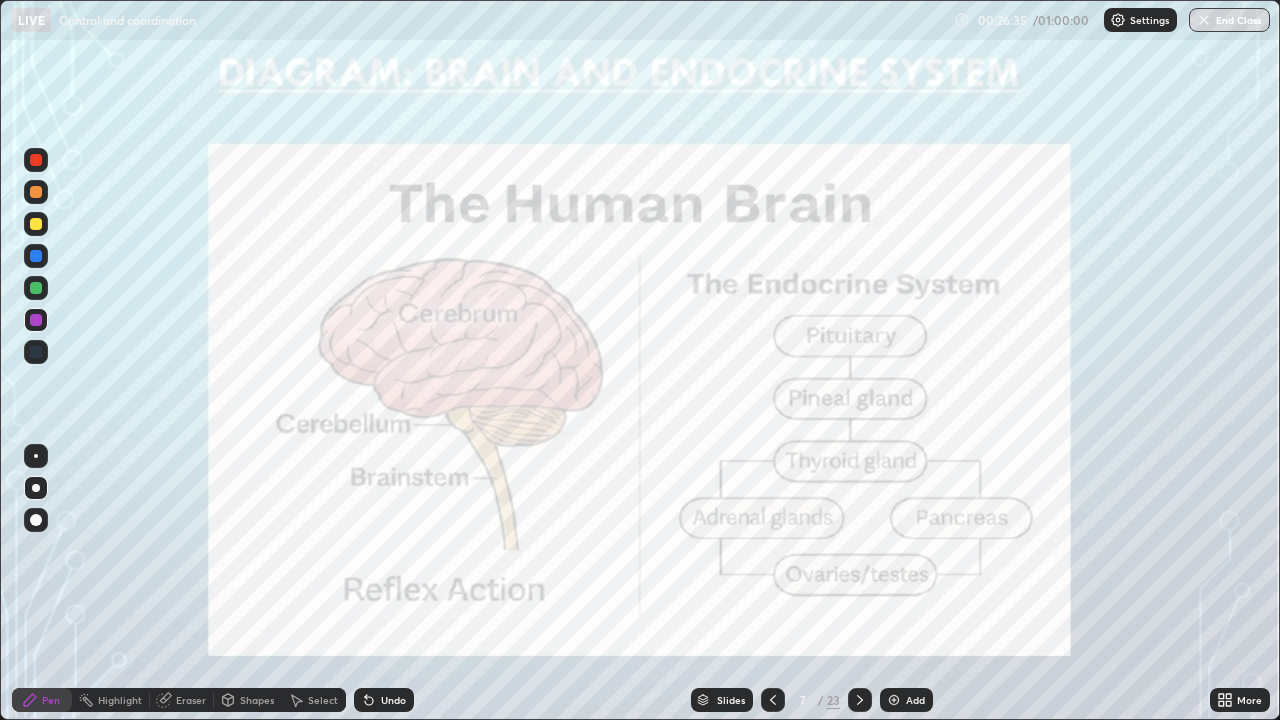 click on "Slides" at bounding box center (731, 700) 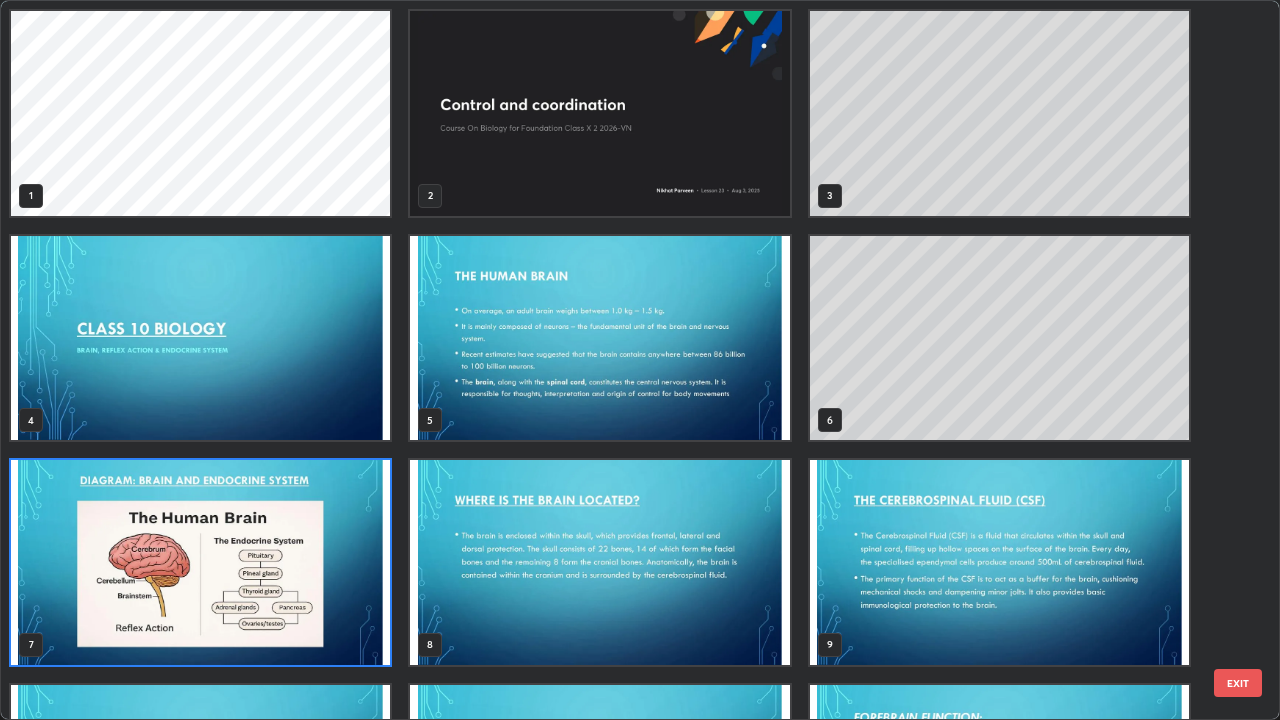scroll, scrollTop: 7, scrollLeft: 11, axis: both 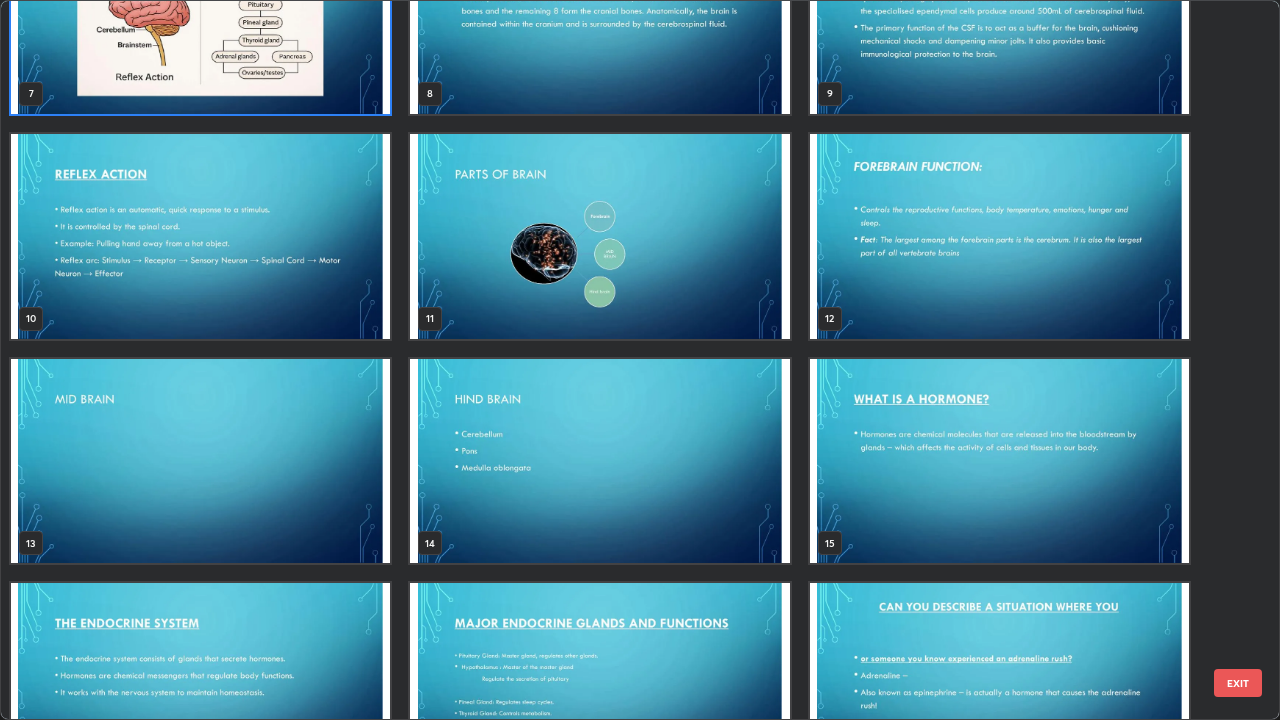 click at bounding box center (999, 236) 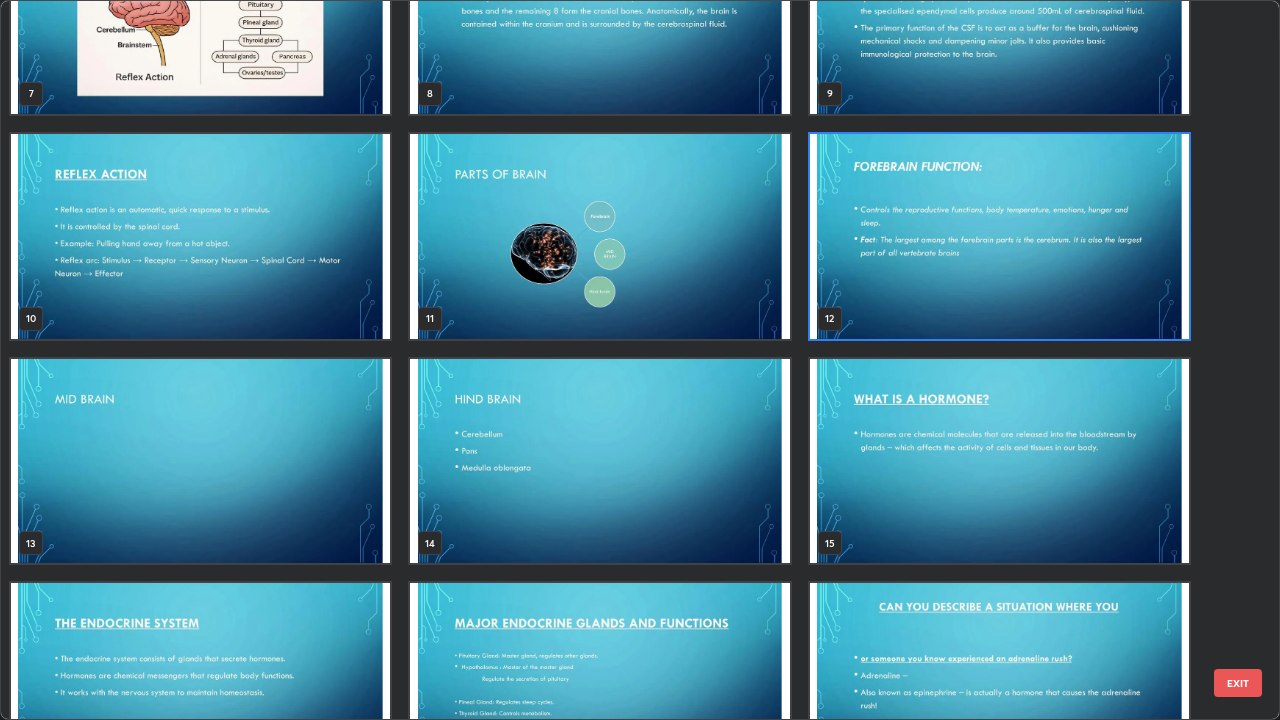 click at bounding box center (999, 236) 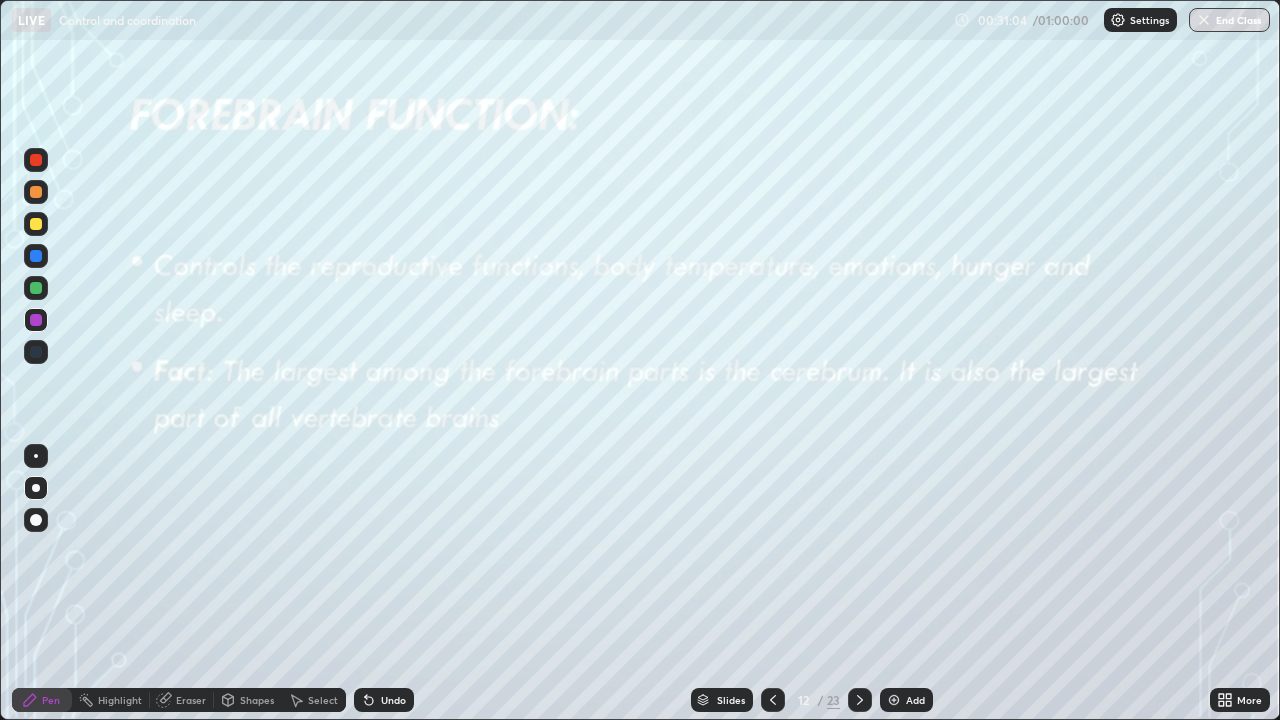 click 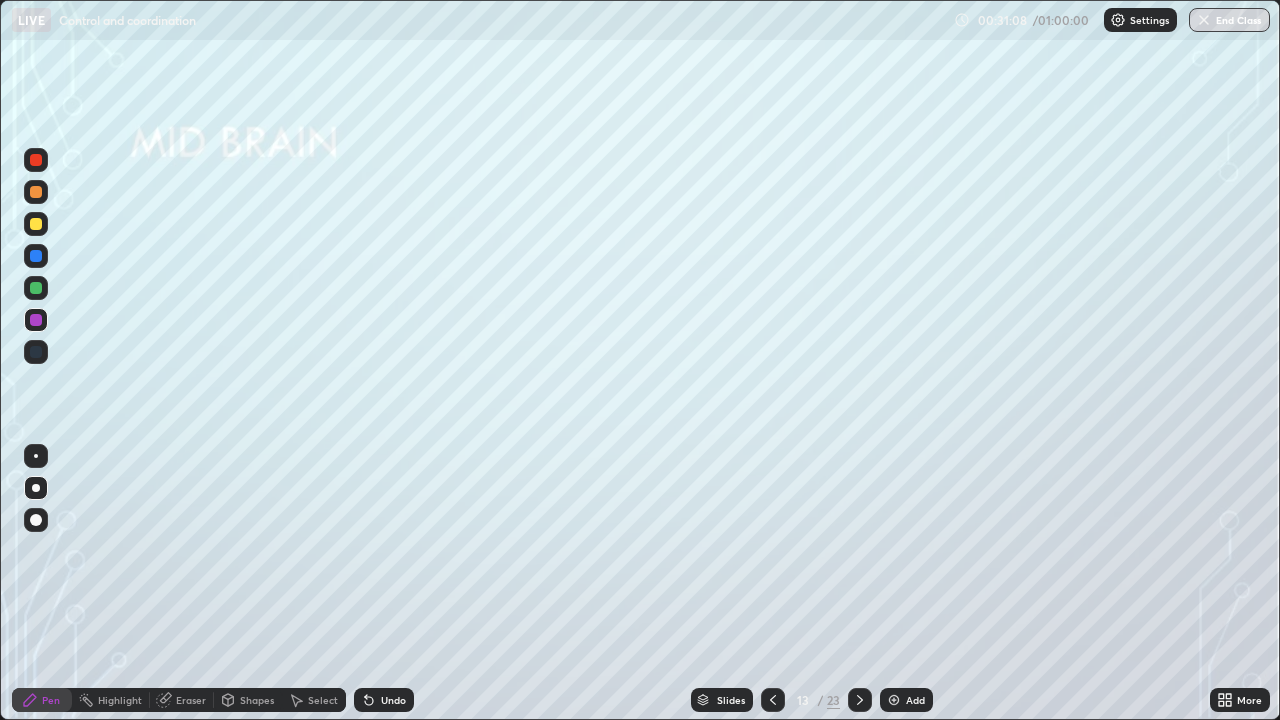 click 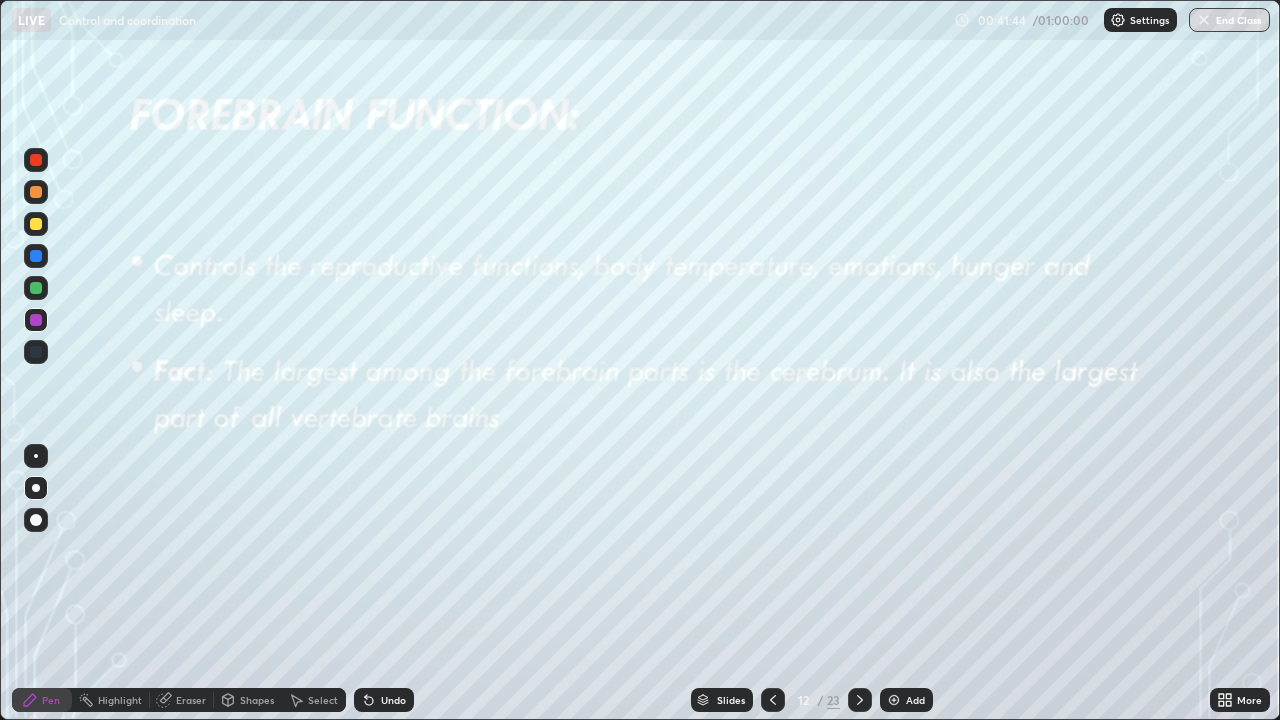click 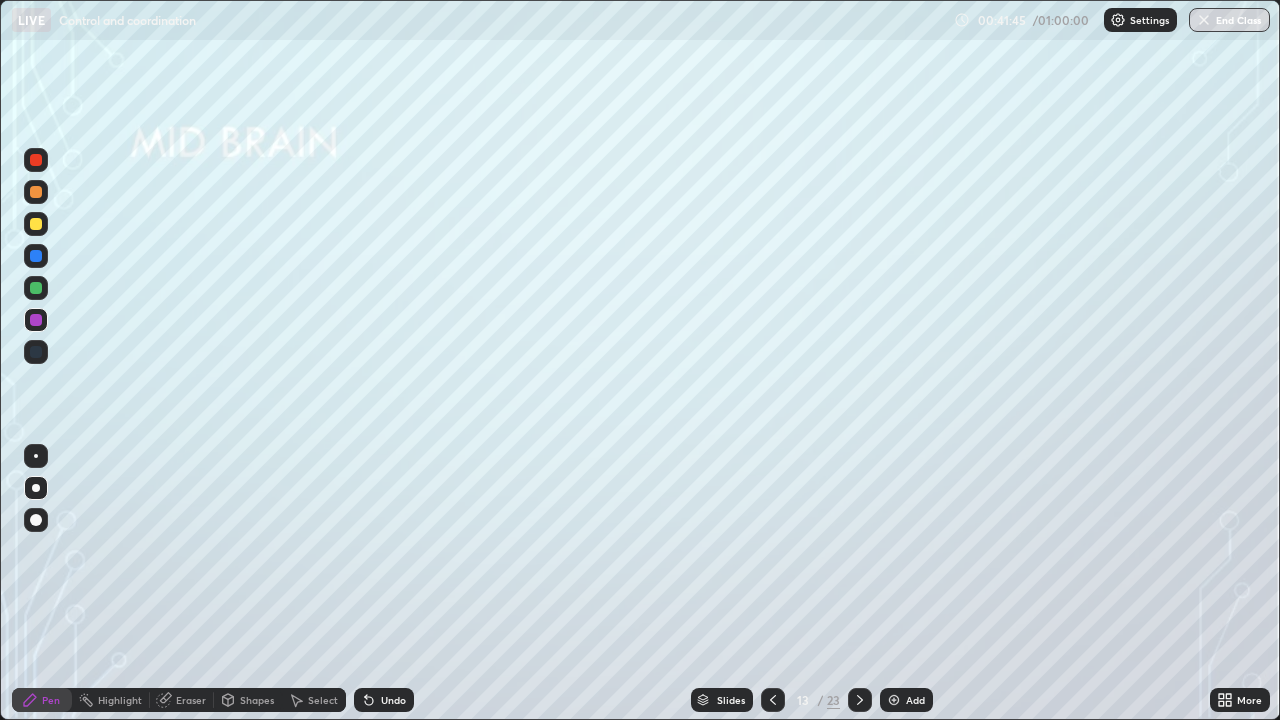 click on "Add" at bounding box center [915, 700] 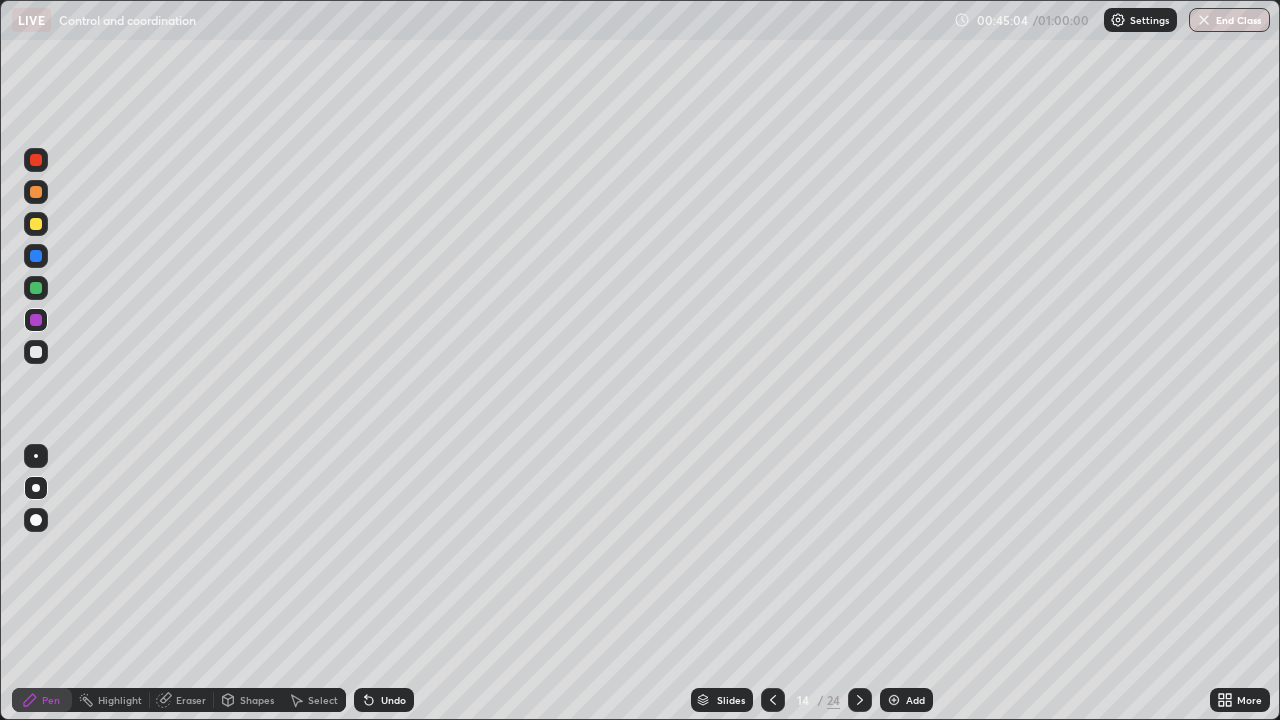click on "Slides" at bounding box center [731, 700] 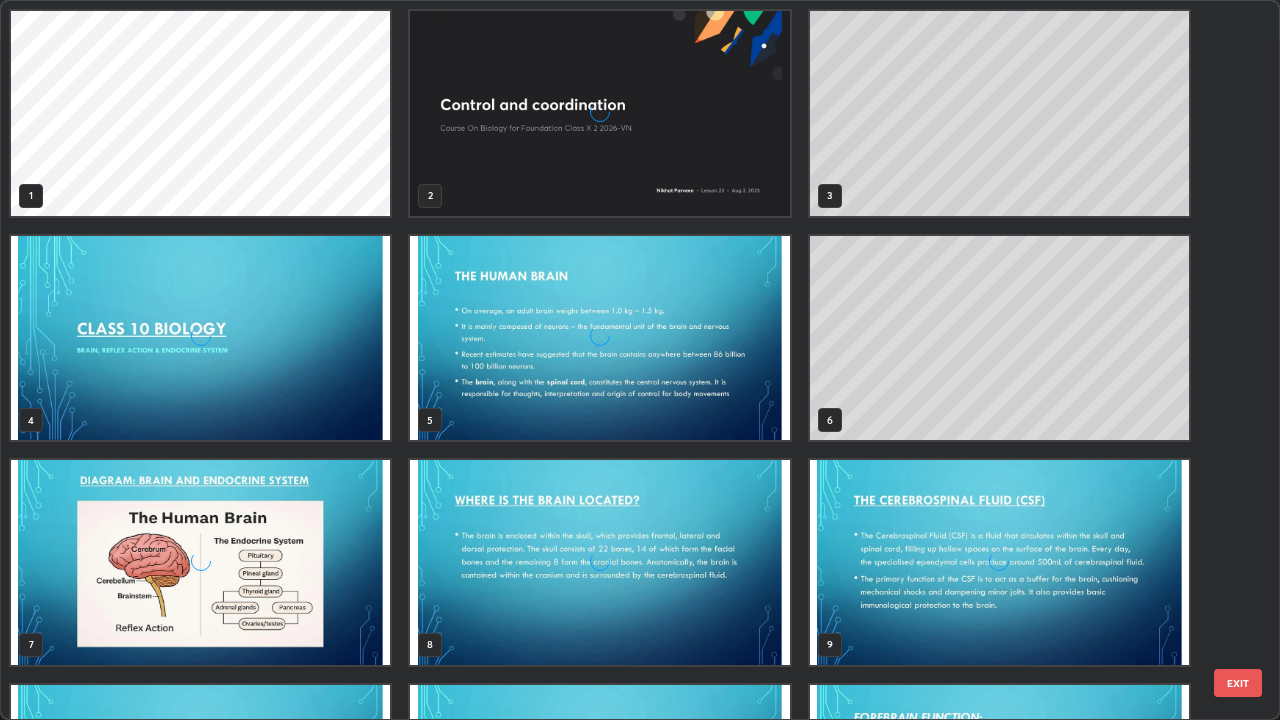 scroll, scrollTop: 405, scrollLeft: 0, axis: vertical 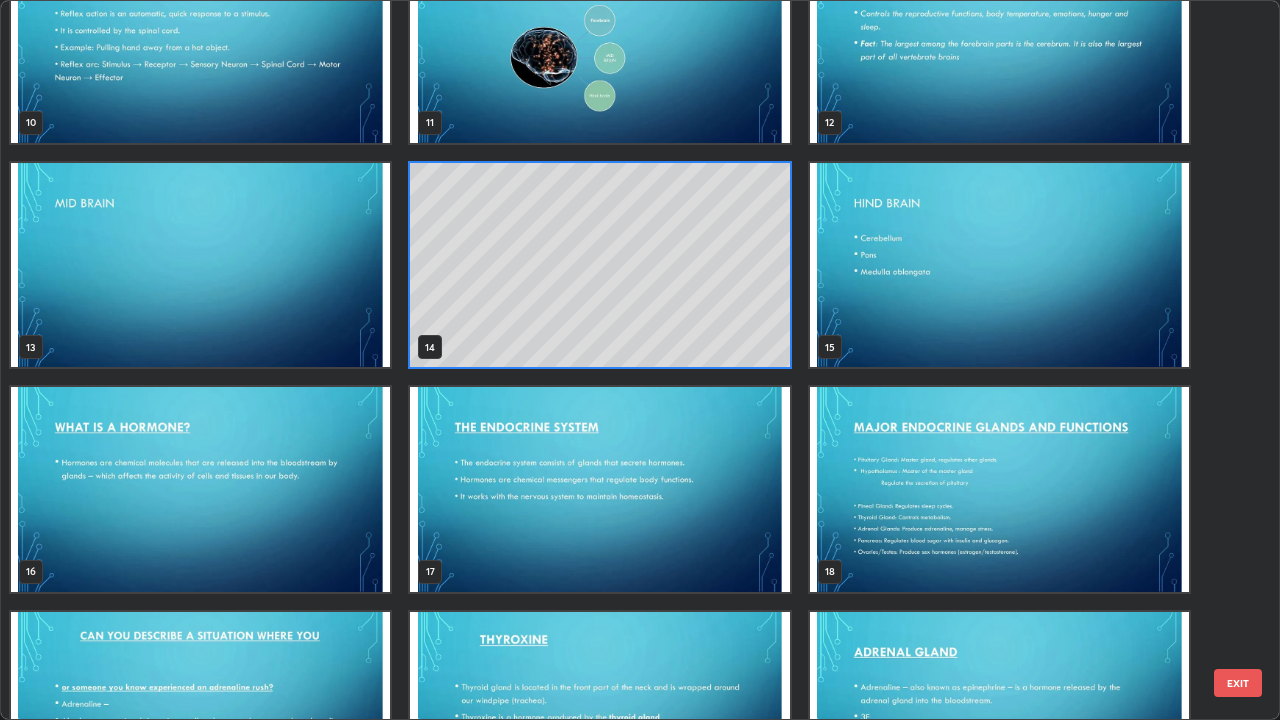 click at bounding box center (599, 489) 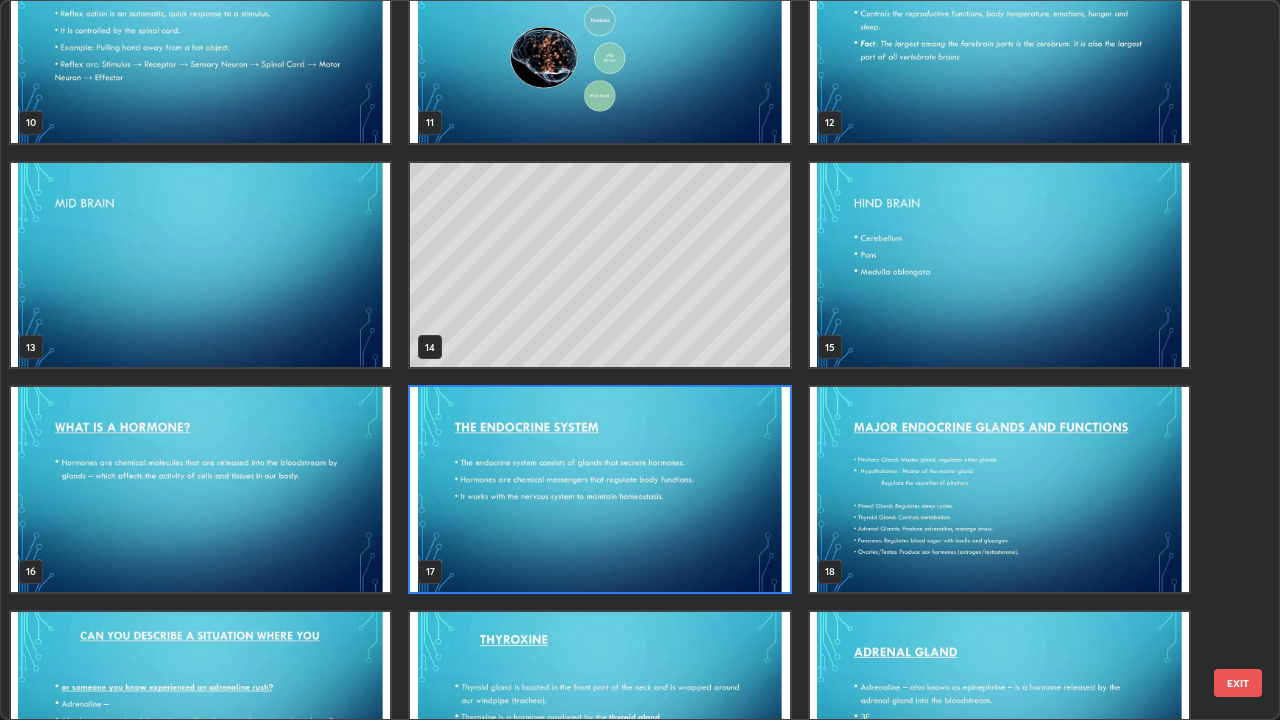 click at bounding box center (599, 489) 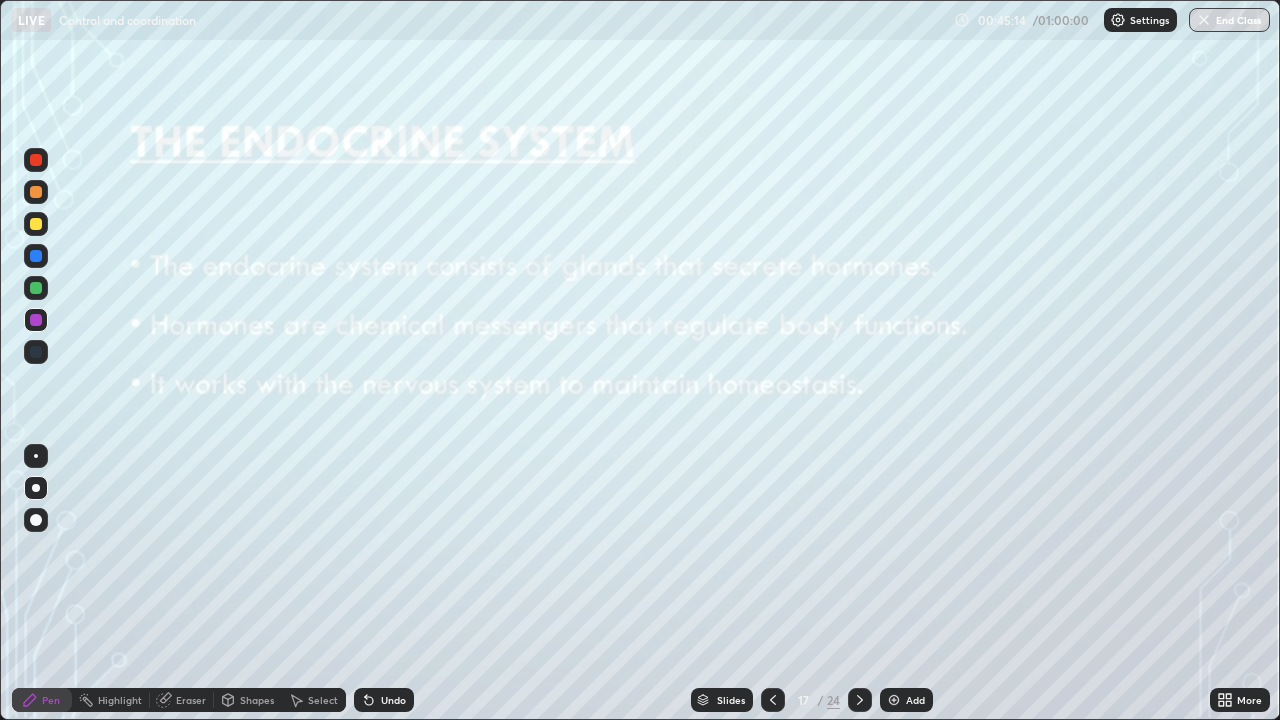 click at bounding box center [599, 489] 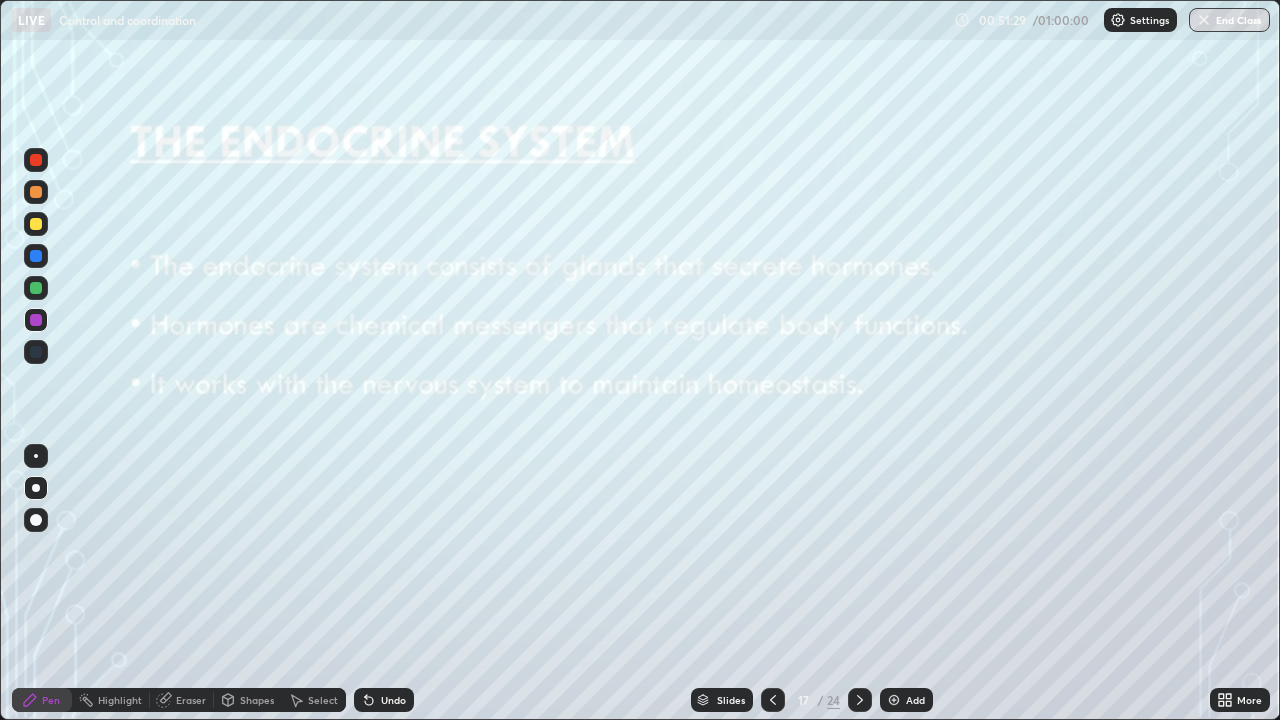 click 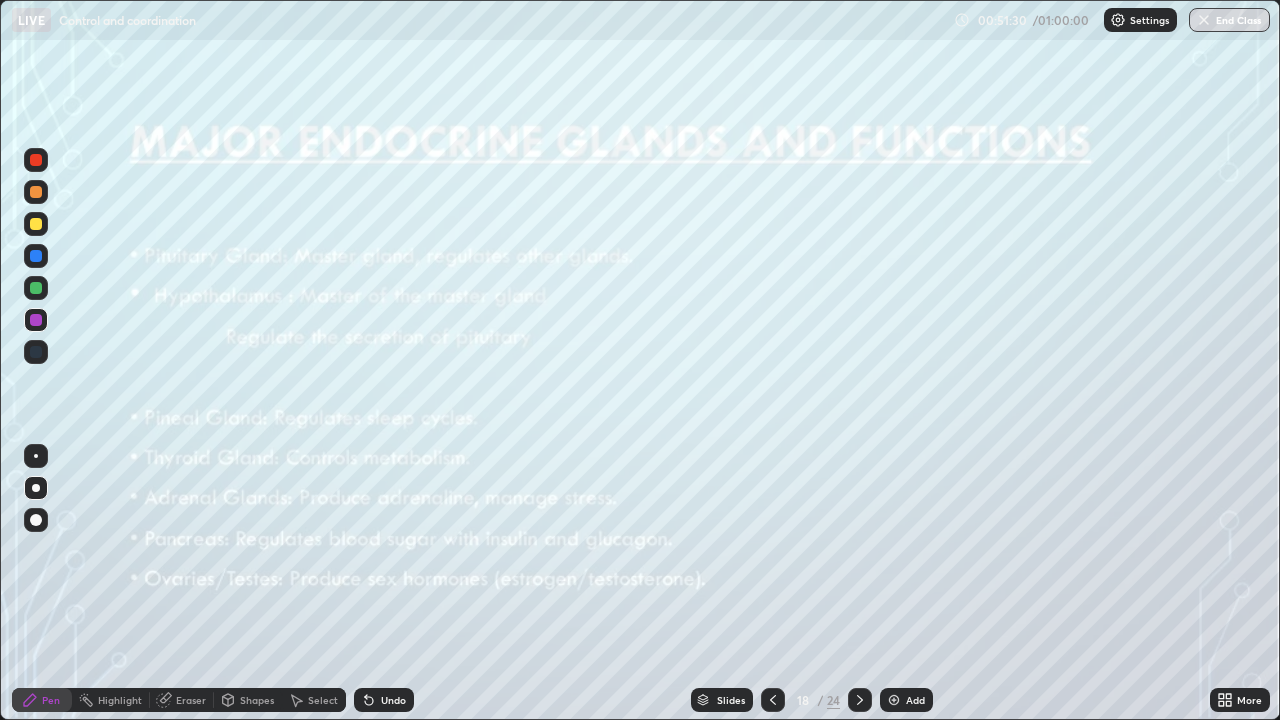 click on "Add" at bounding box center [906, 700] 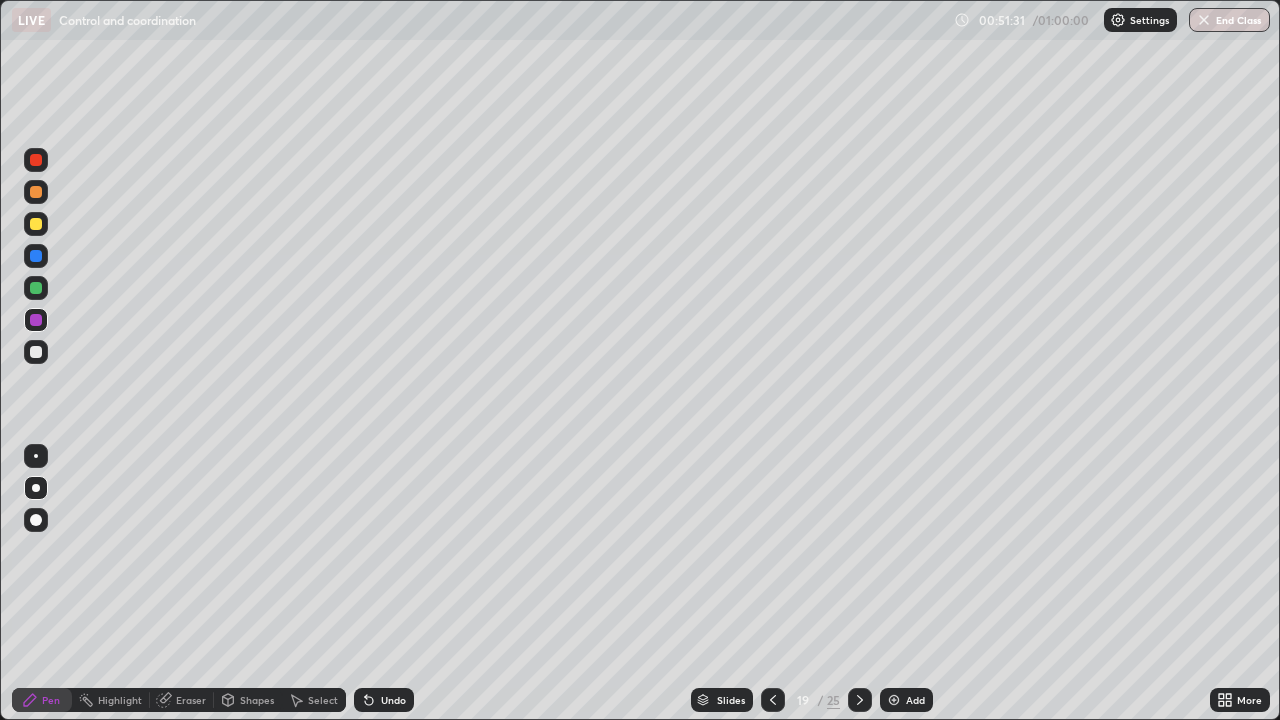click 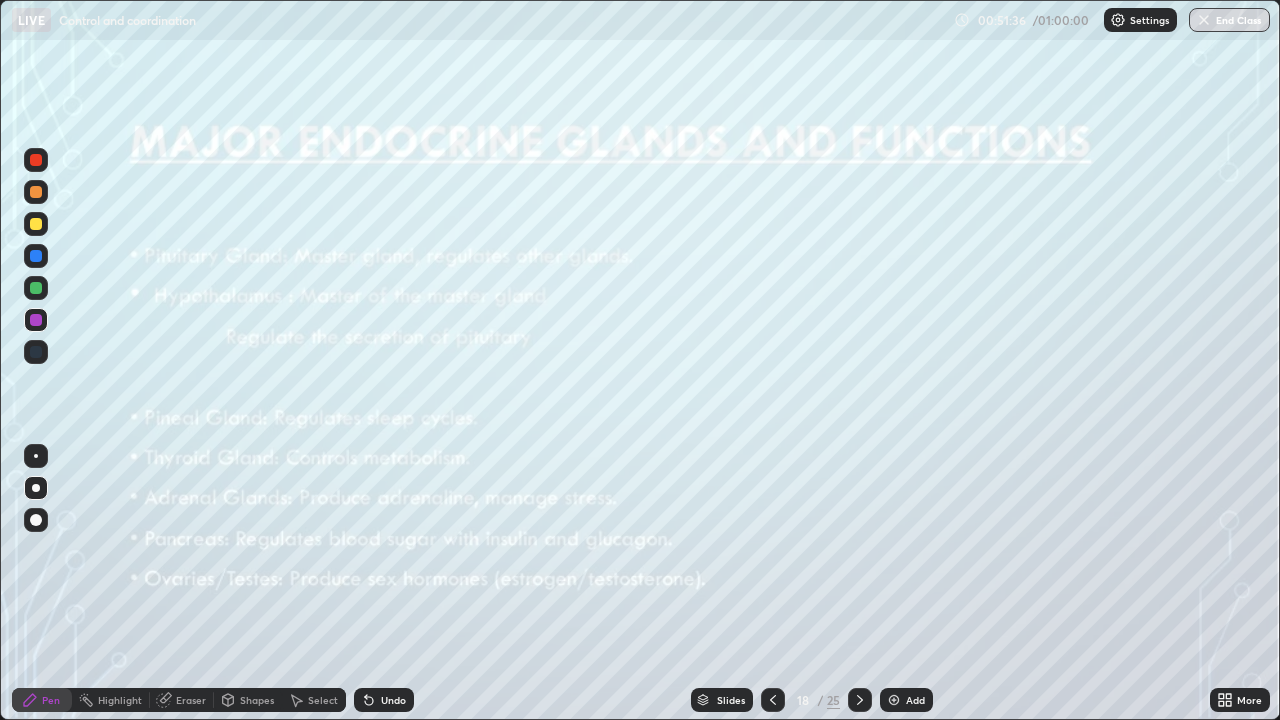 click 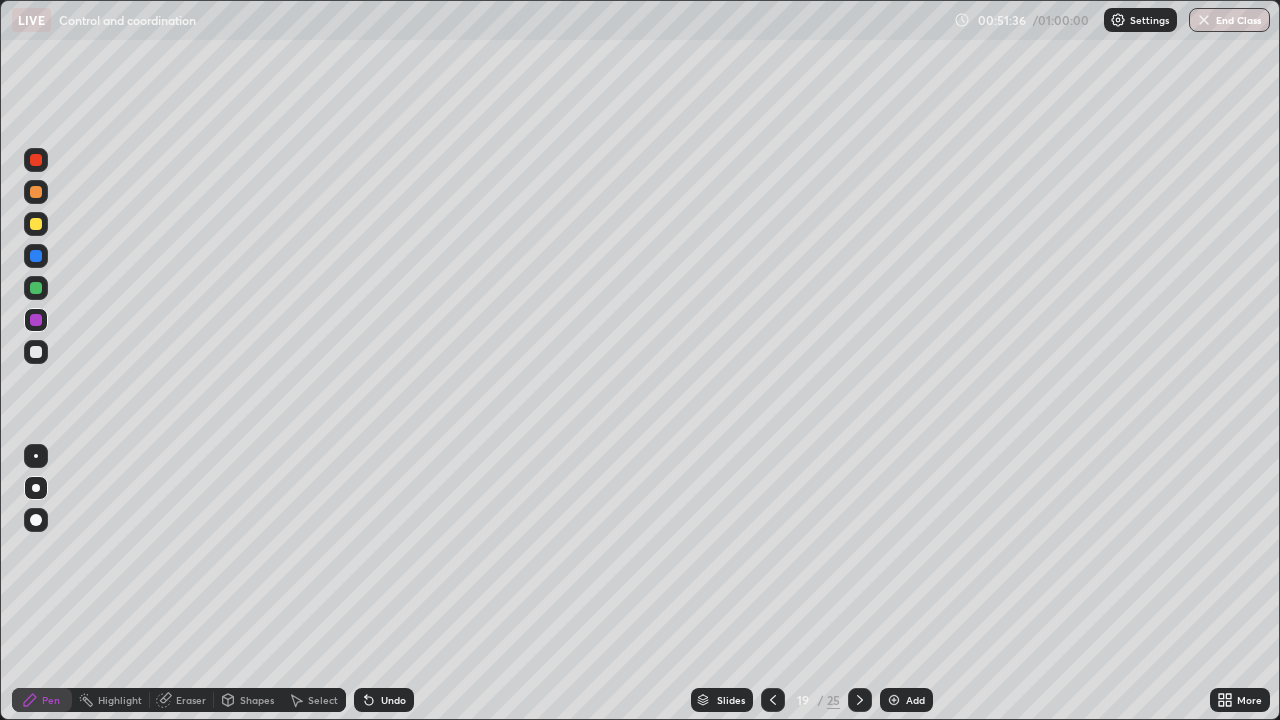 click 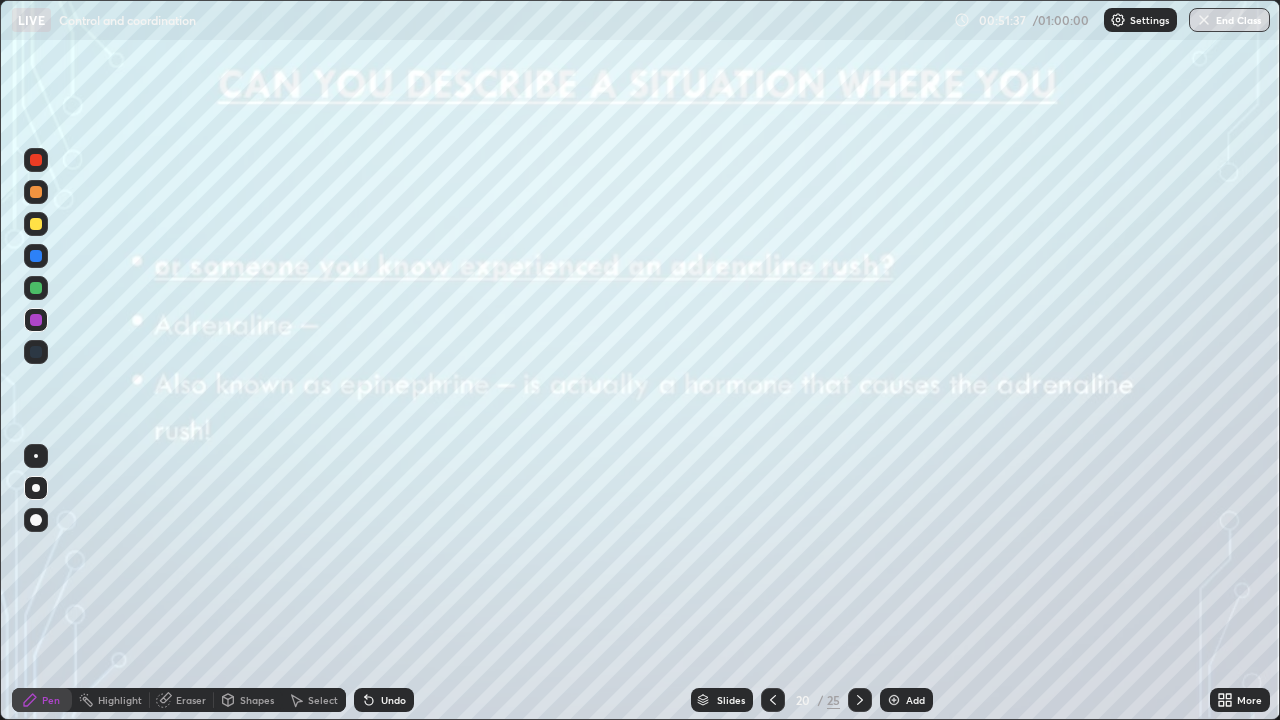 click 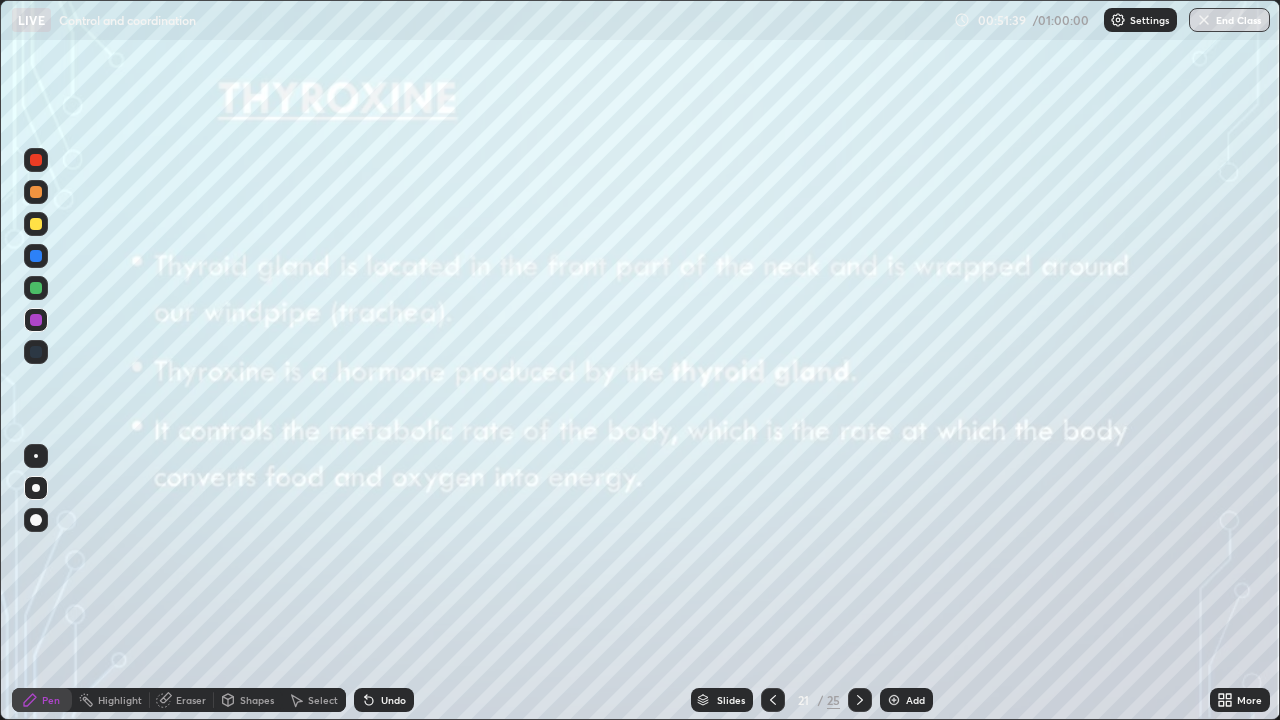 click 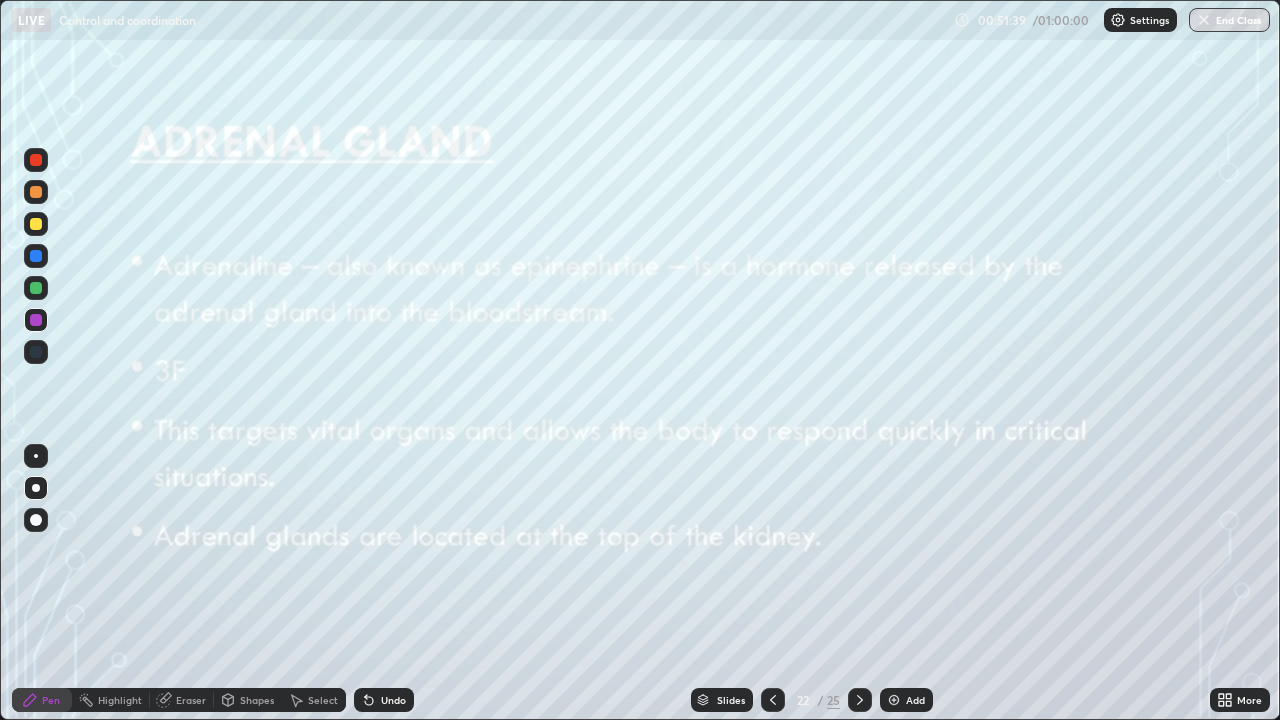click 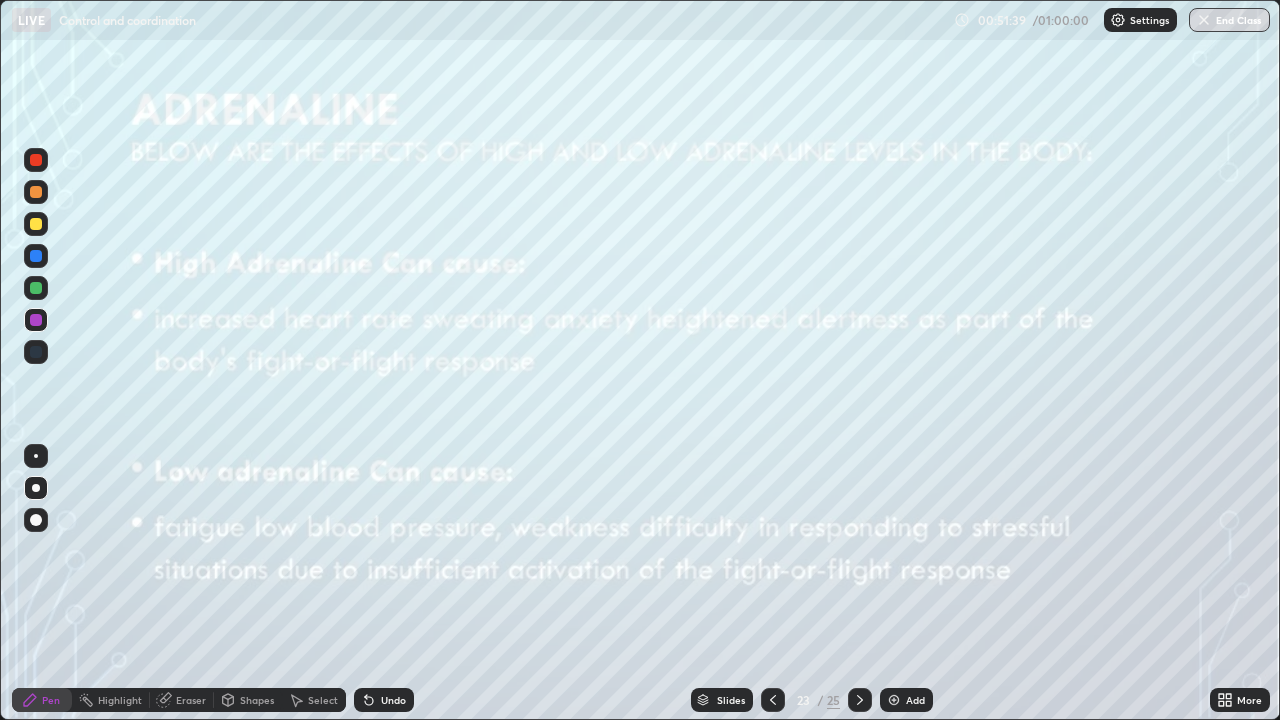 click 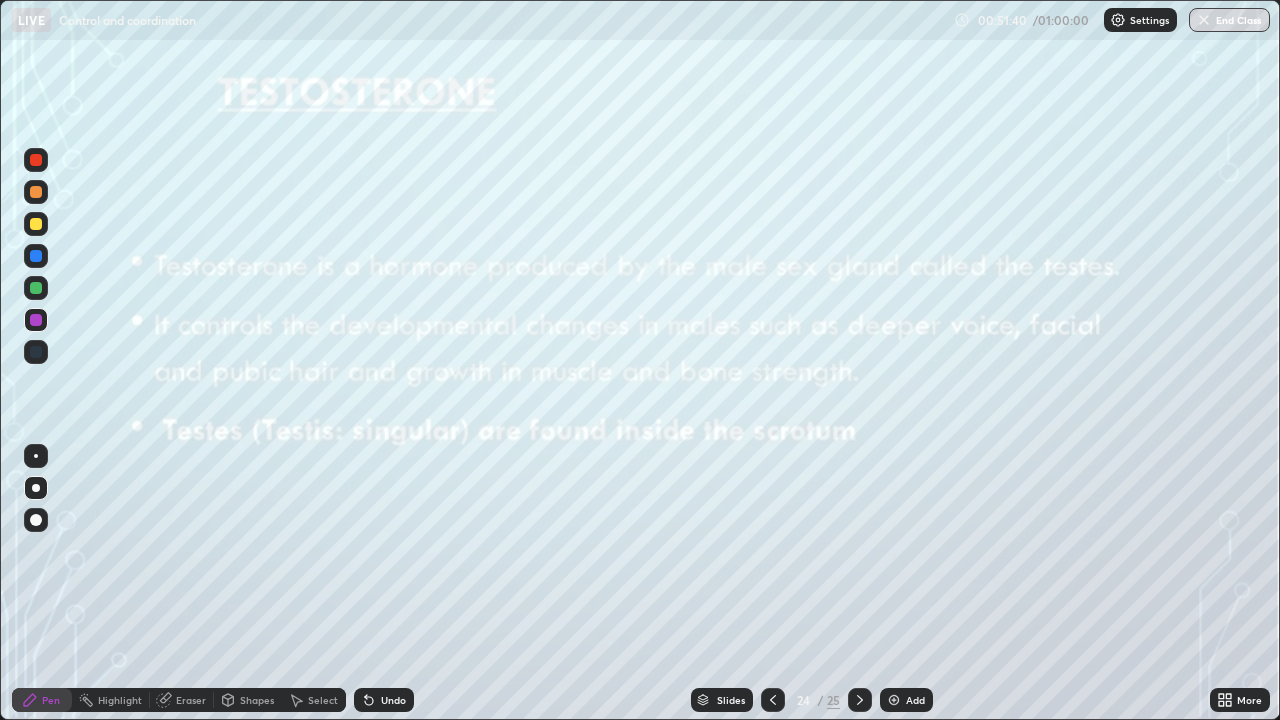 click 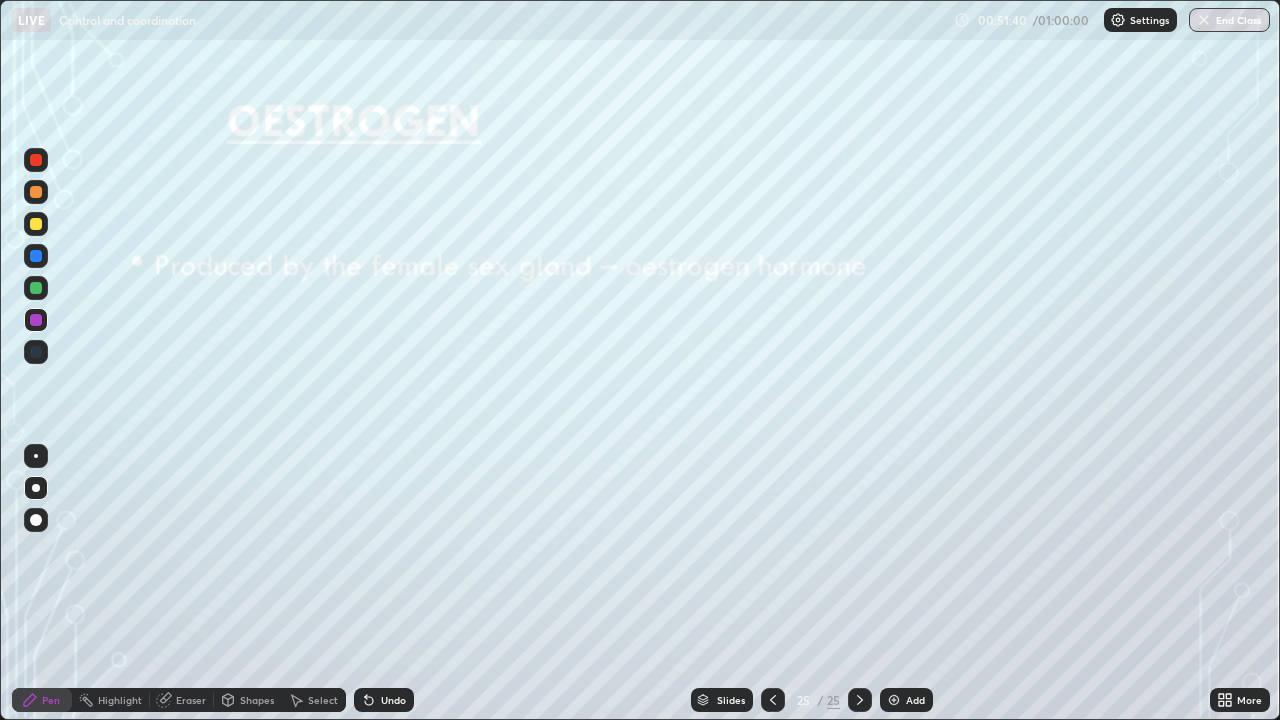 click 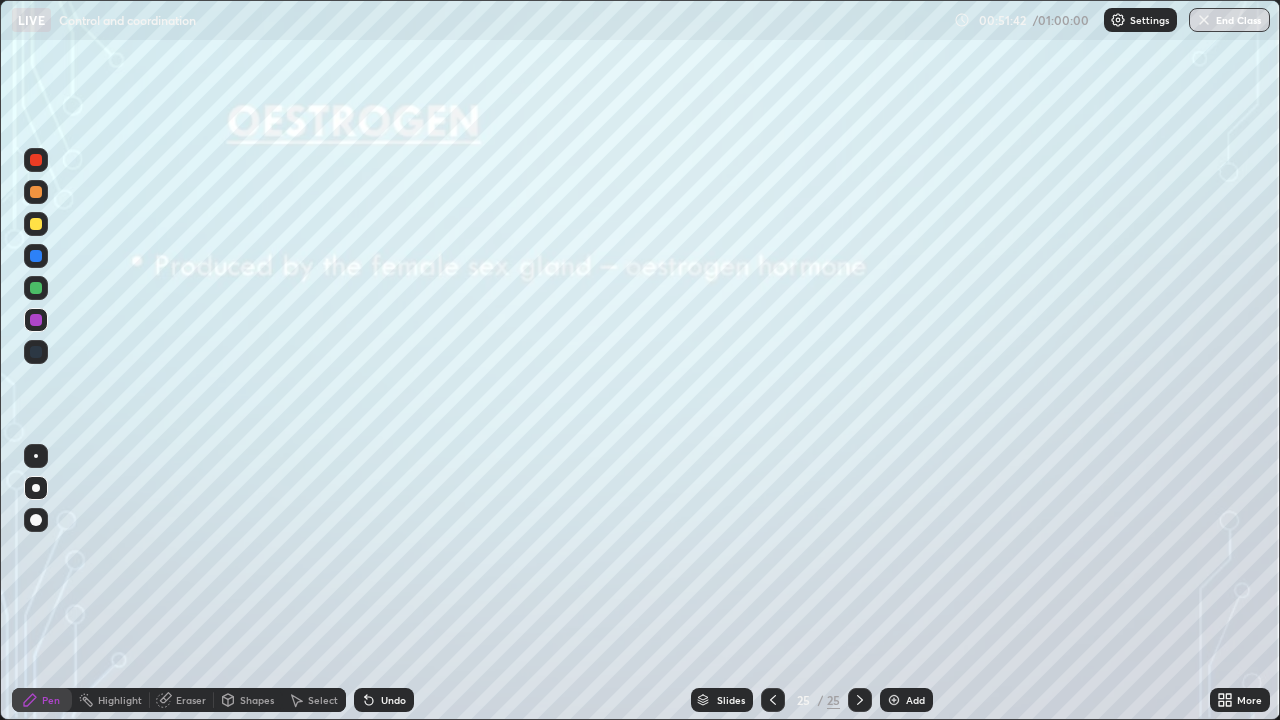 click 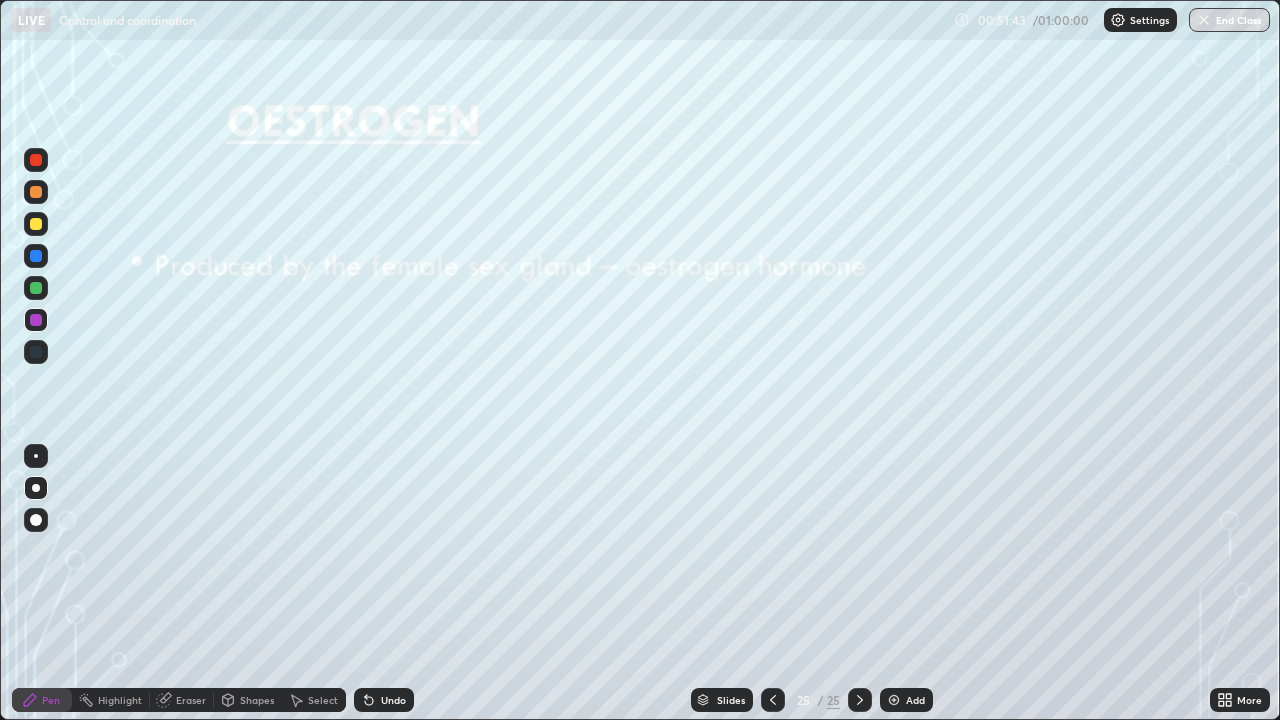 click at bounding box center [773, 700] 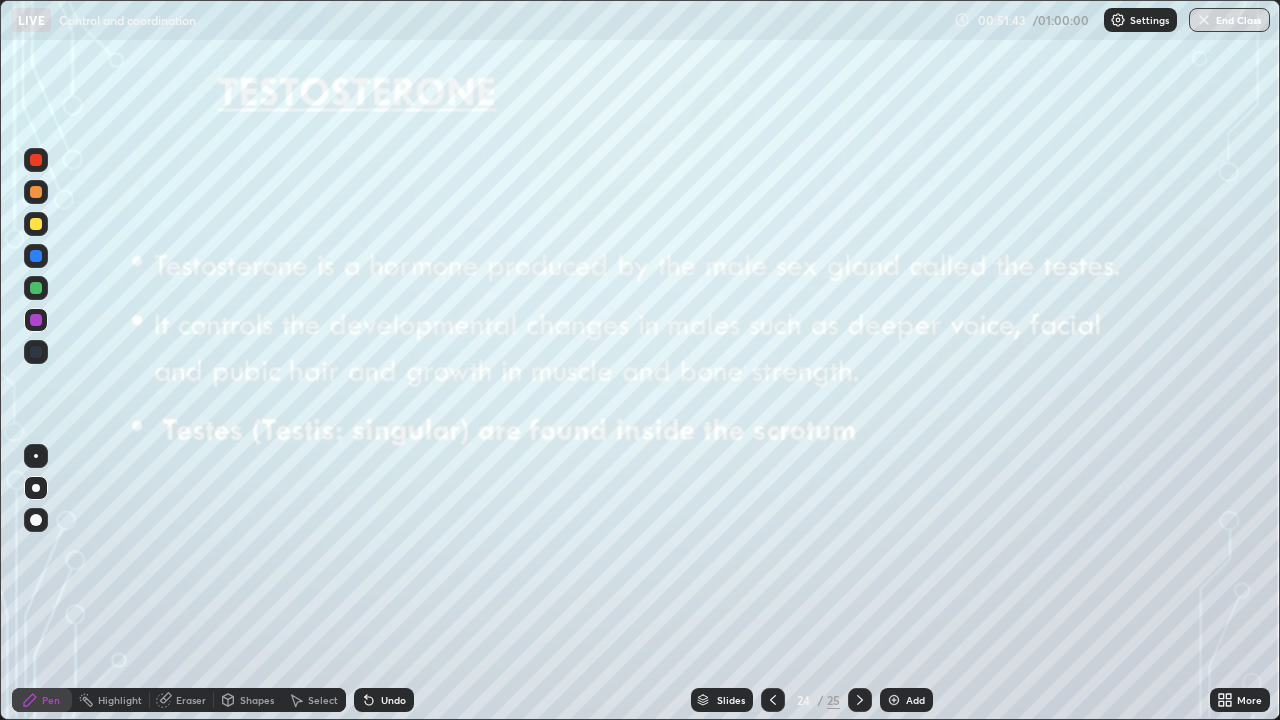 click 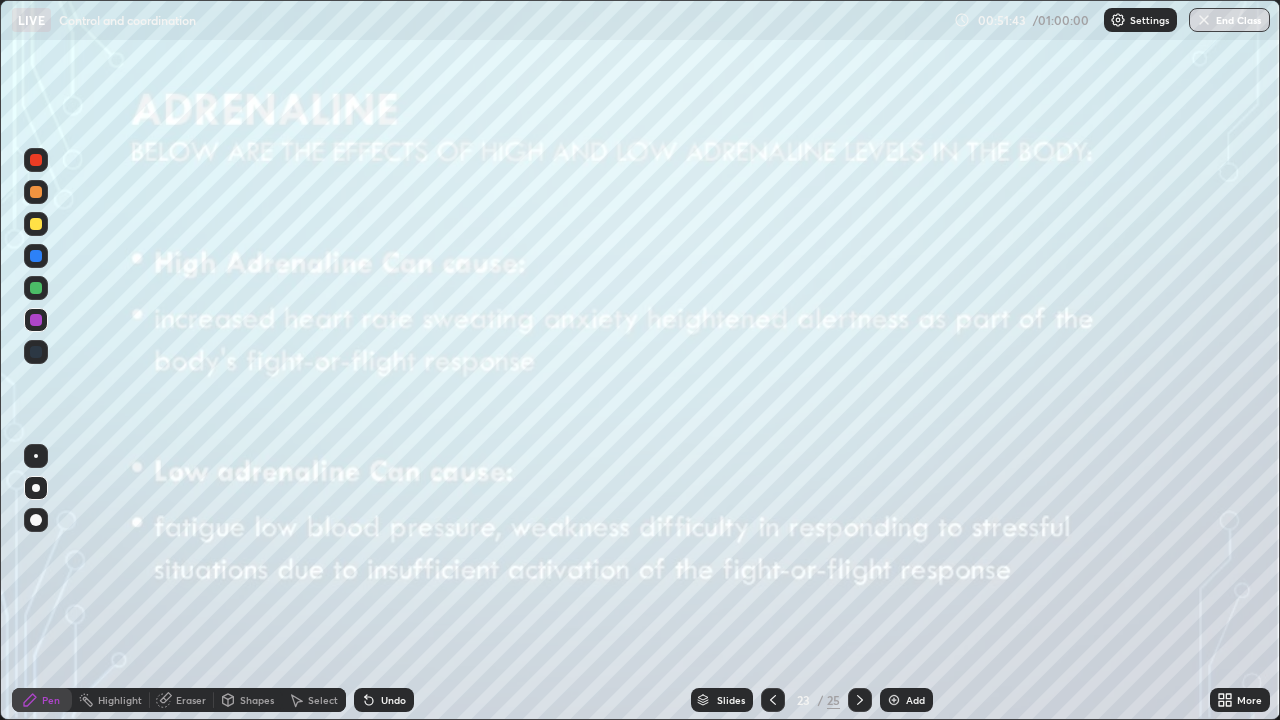click 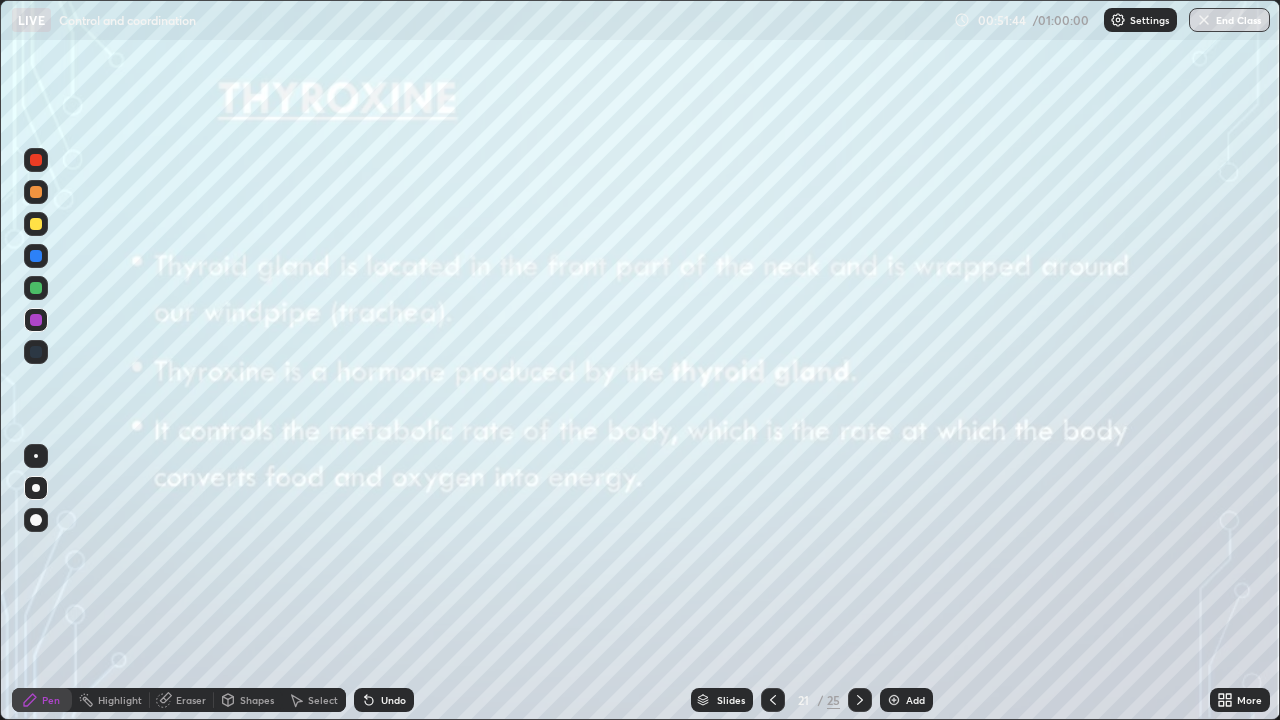click 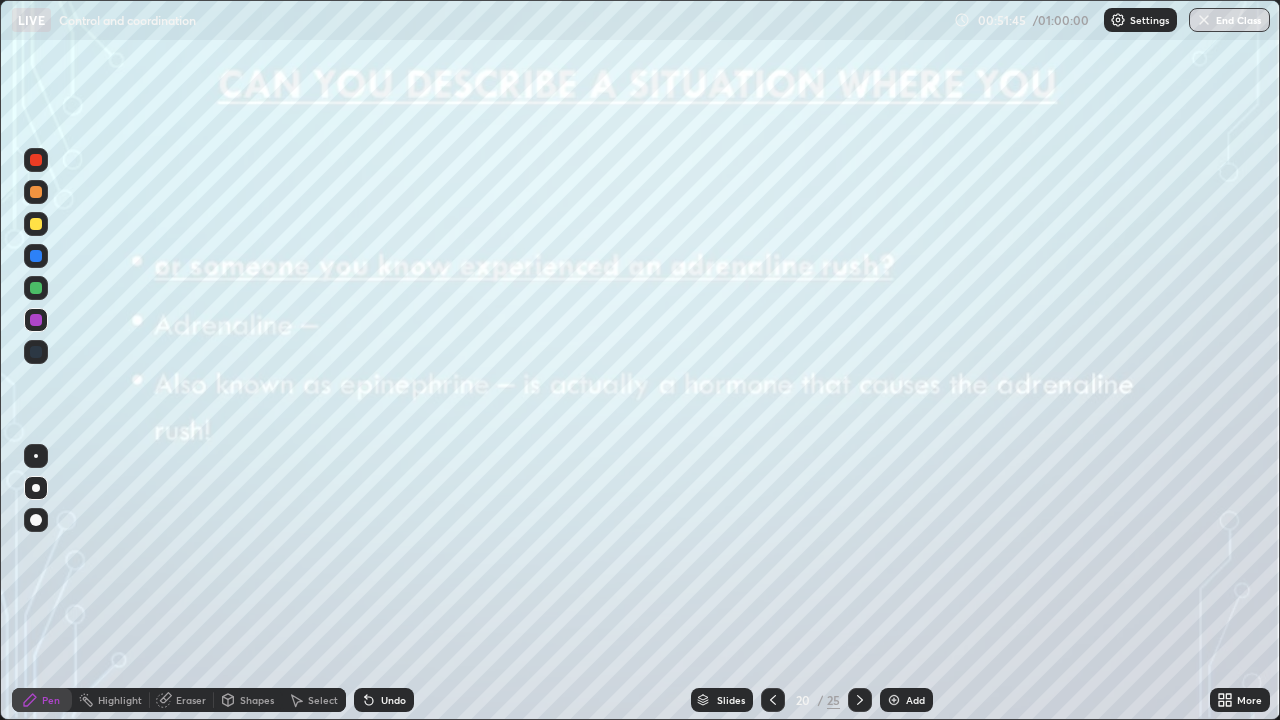 click 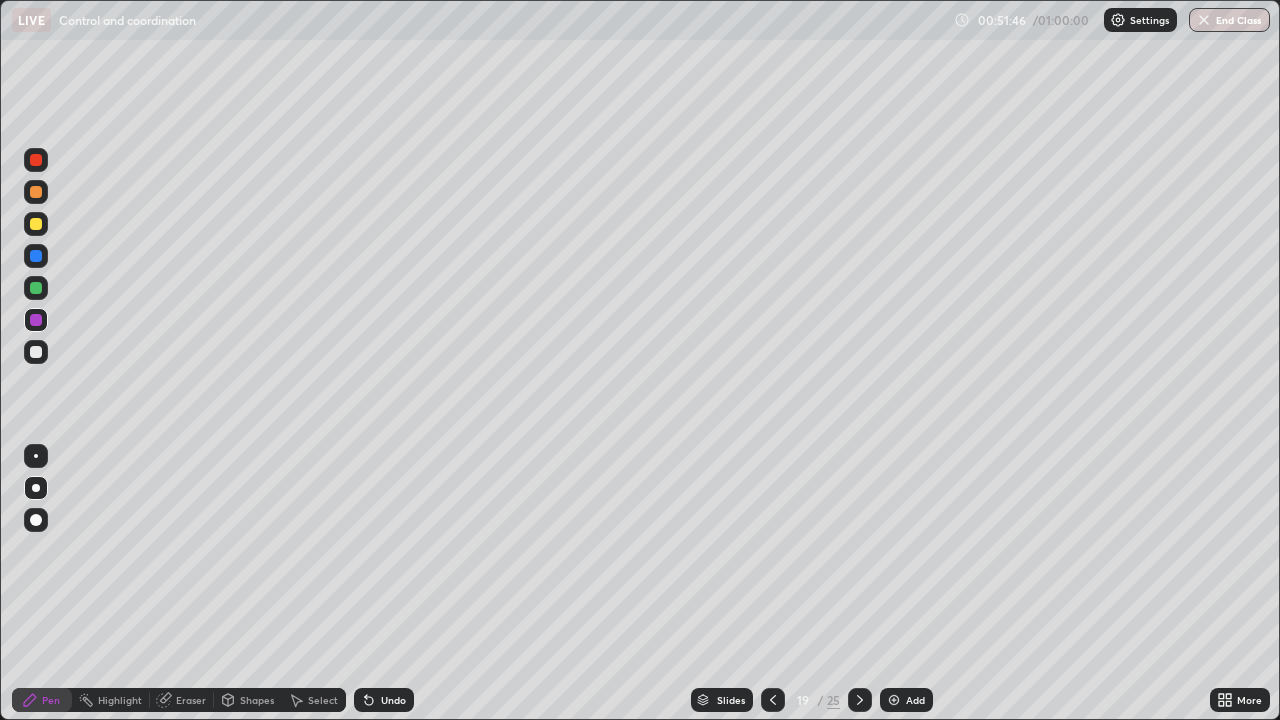 click 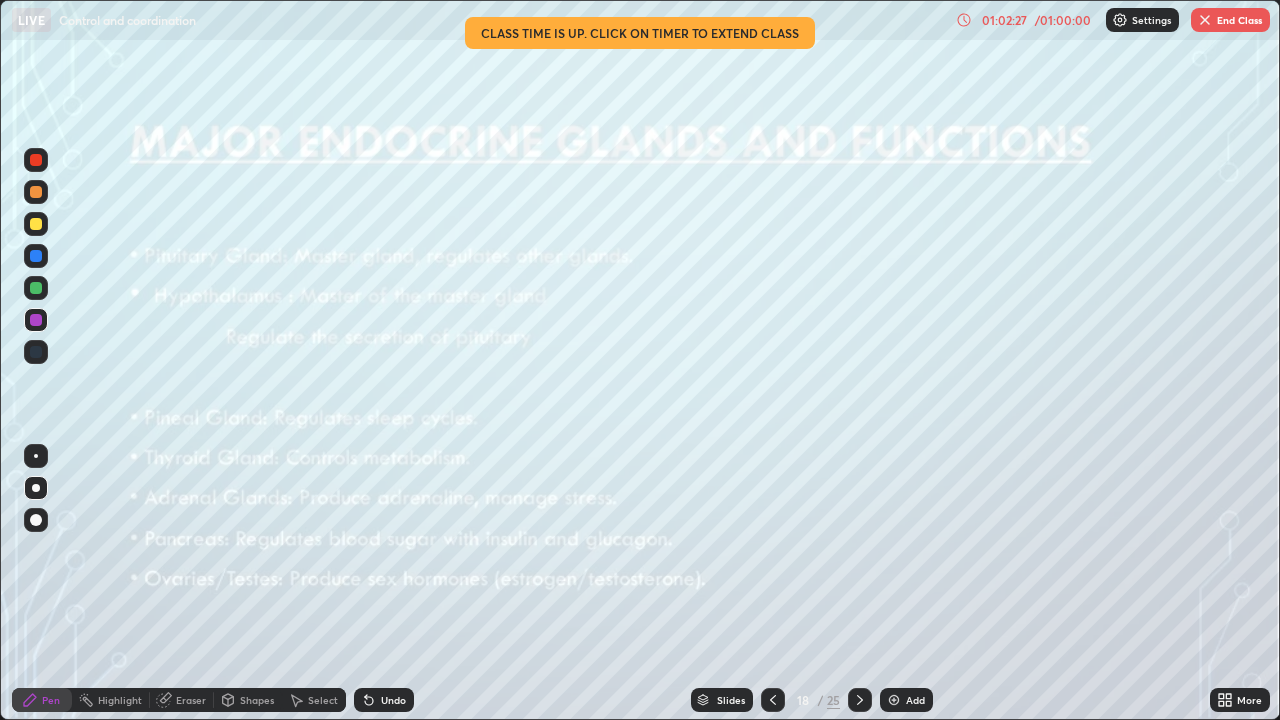 click on "More" at bounding box center [1249, 700] 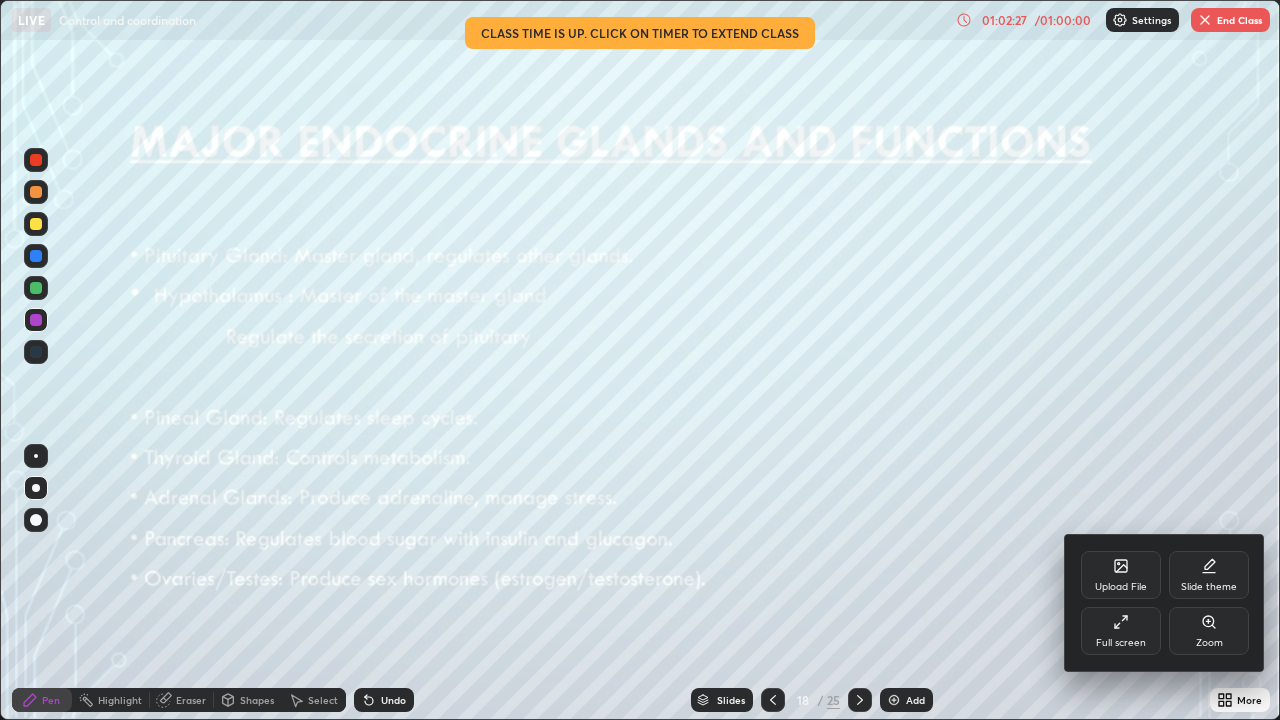 click on "Full screen" at bounding box center [1121, 643] 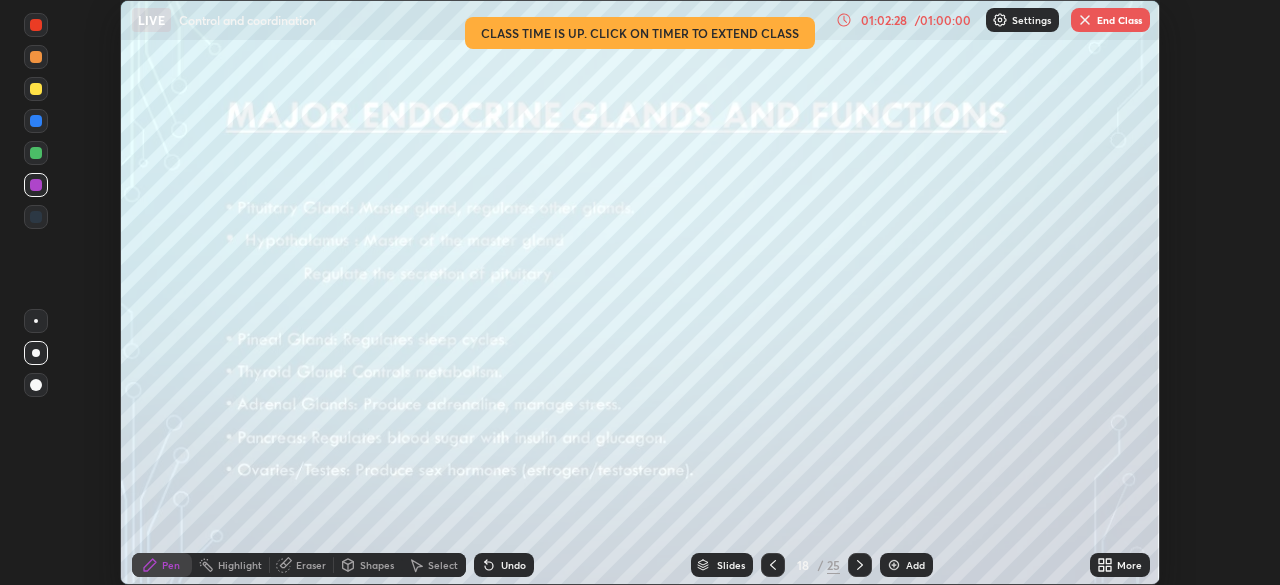 scroll, scrollTop: 585, scrollLeft: 1280, axis: both 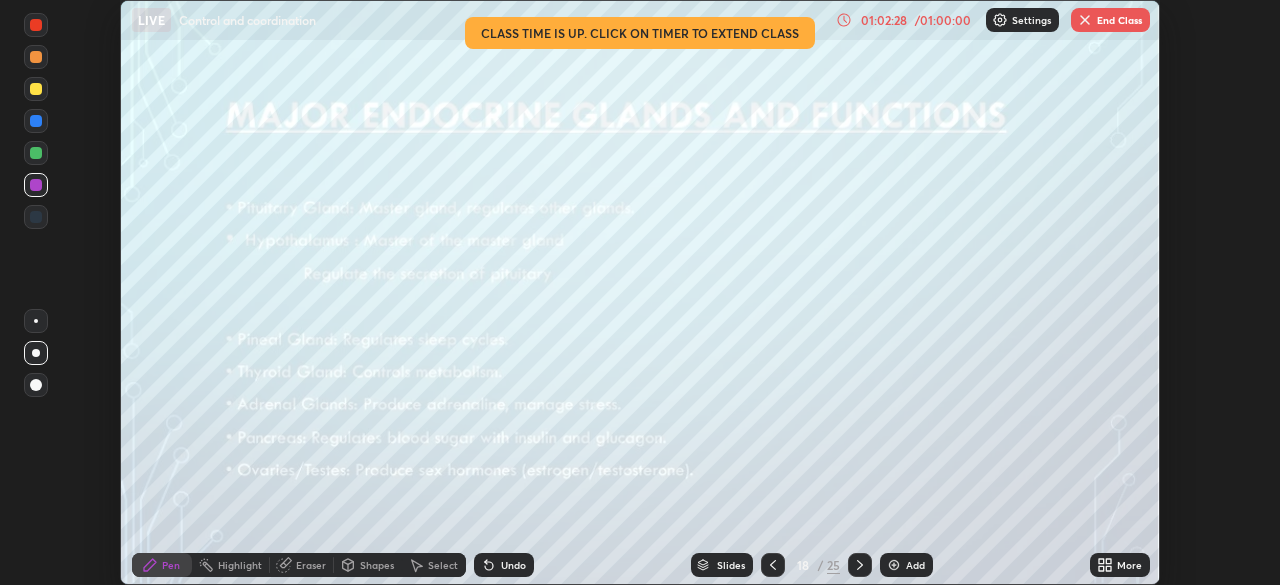 click on "End Class" at bounding box center (1110, 20) 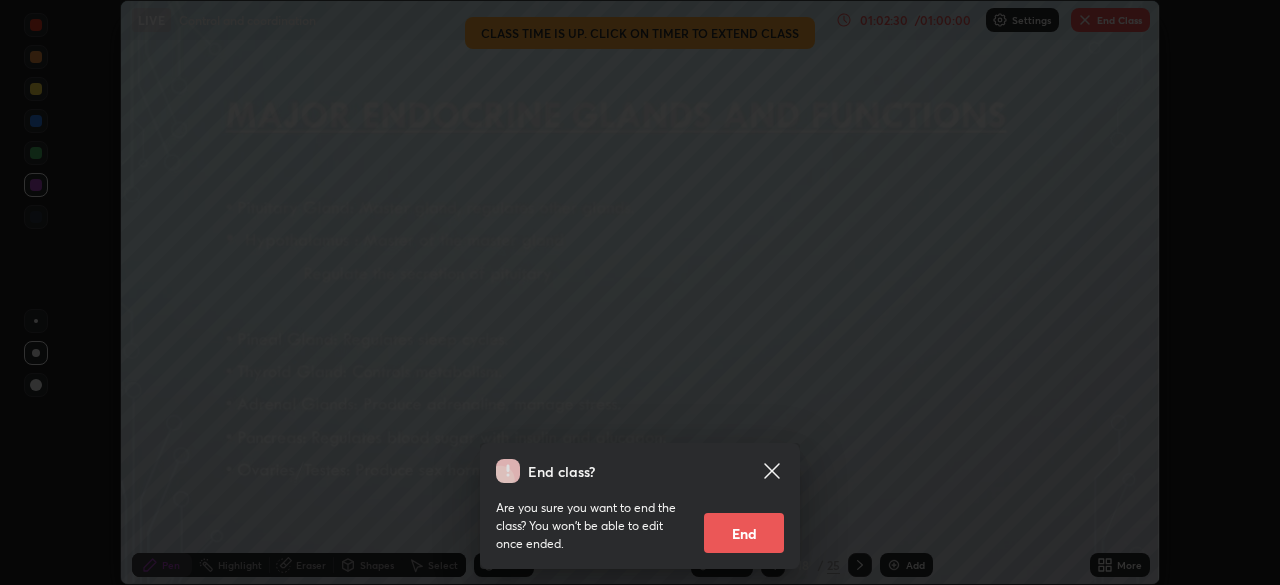click on "End" at bounding box center [744, 533] 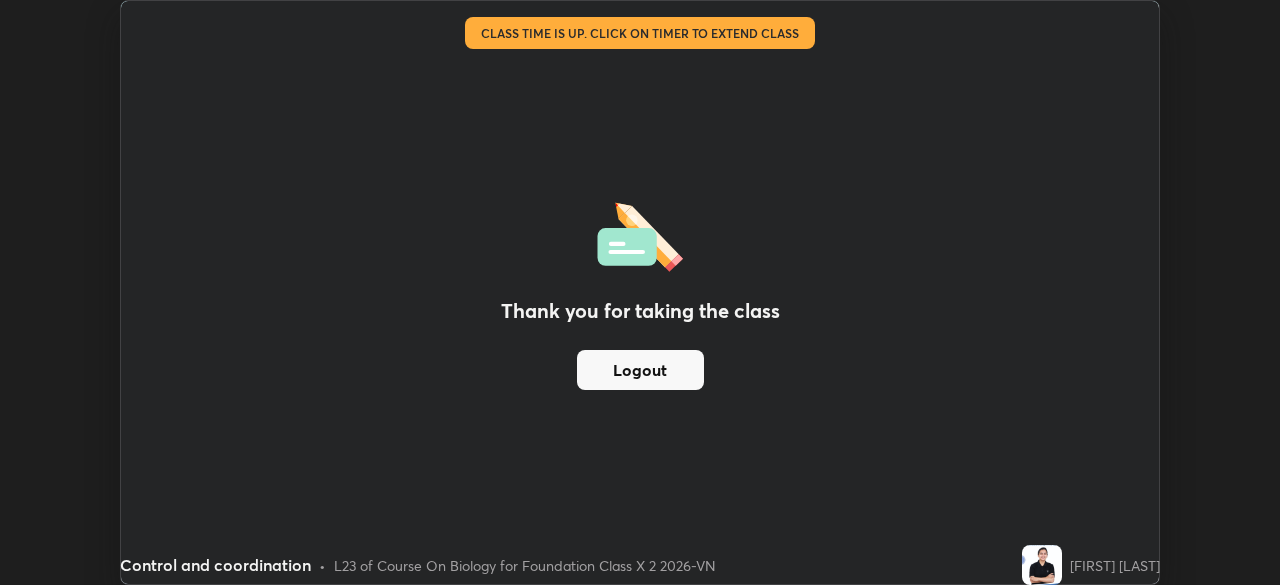 click on "Logout" at bounding box center (640, 370) 